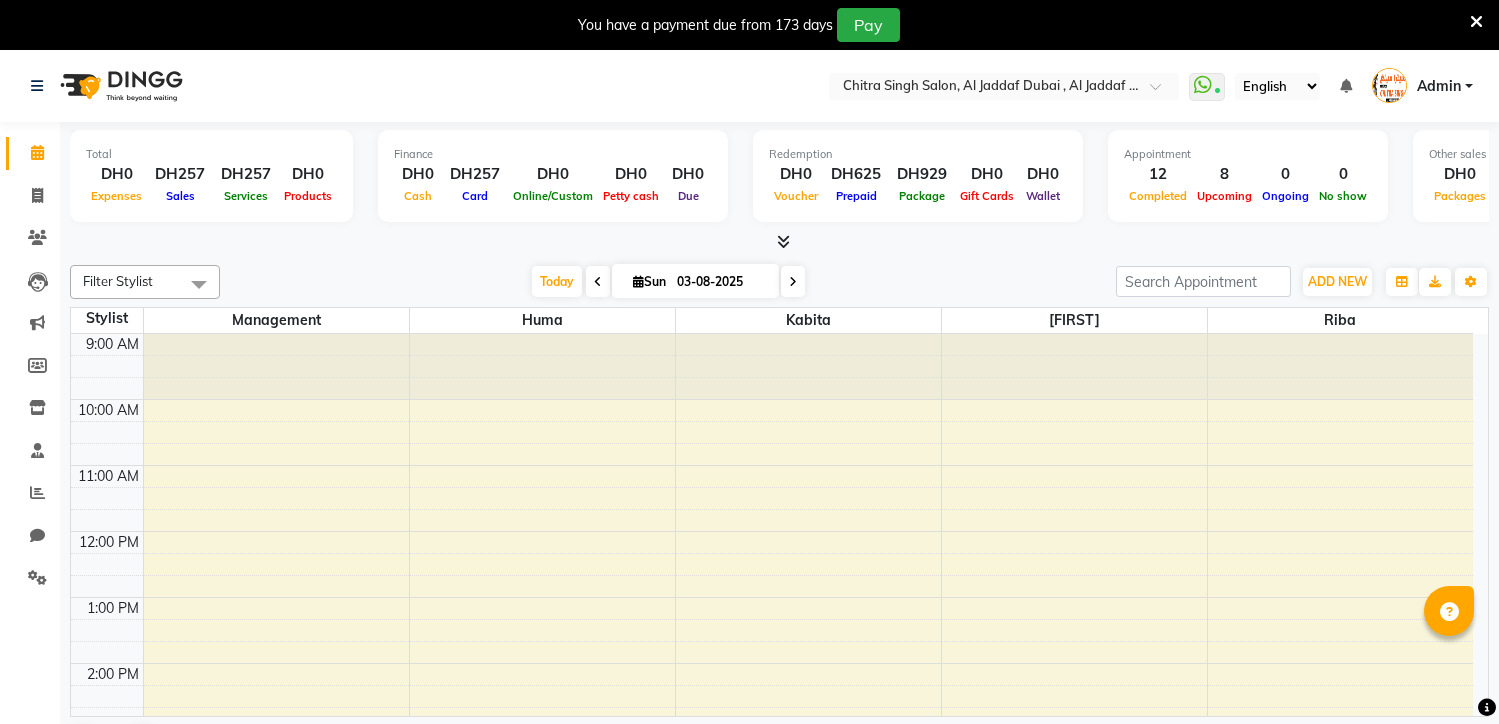 scroll, scrollTop: 0, scrollLeft: 0, axis: both 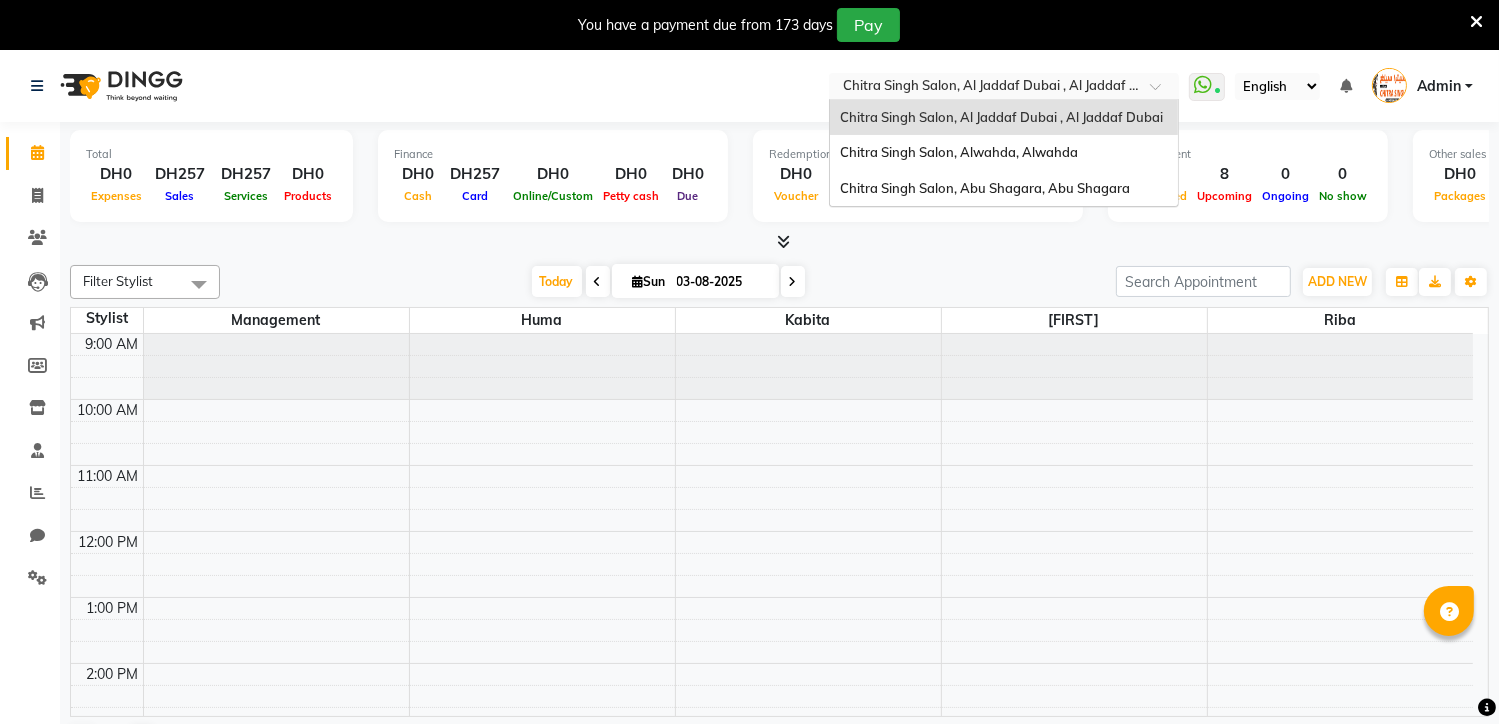 click at bounding box center (1162, 92) 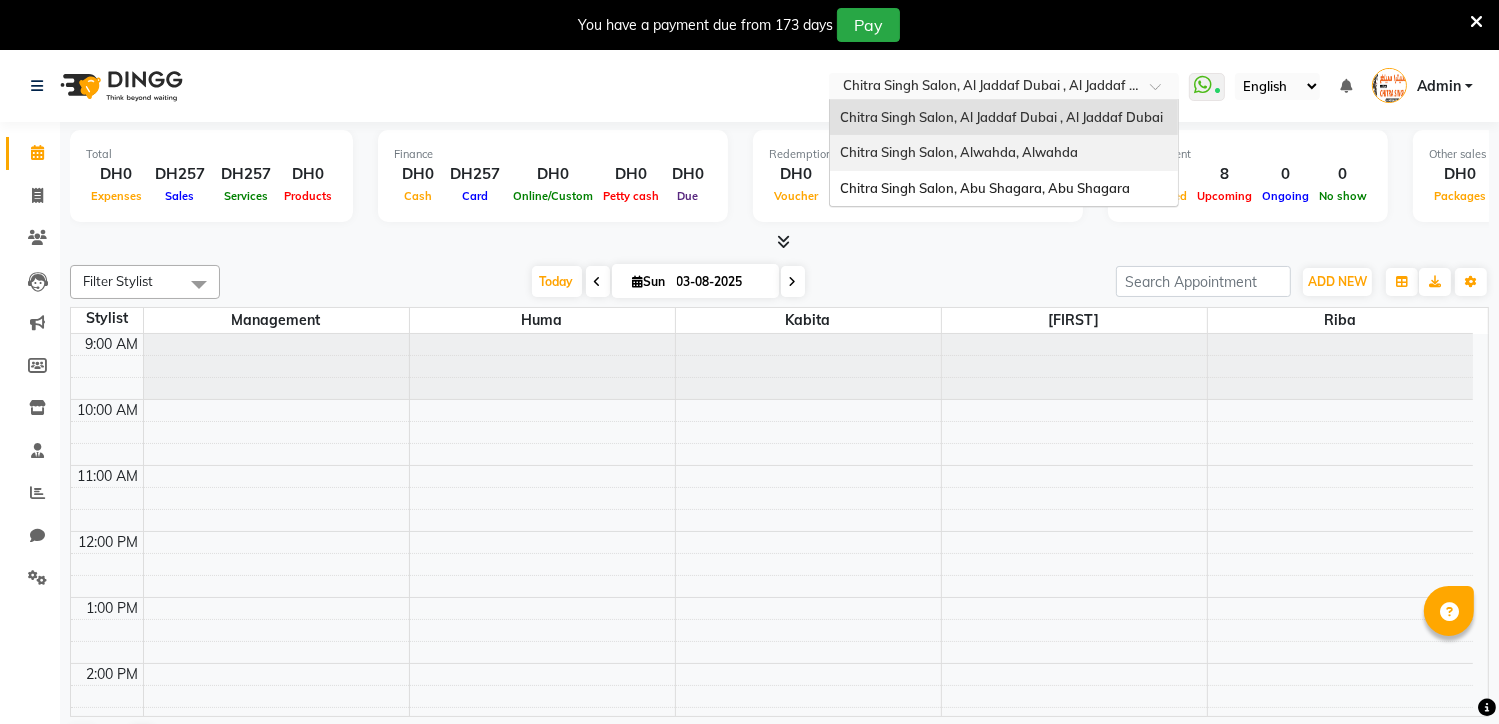click on "Chitra Singh Salon, Alwahda, Alwahda" at bounding box center (959, 152) 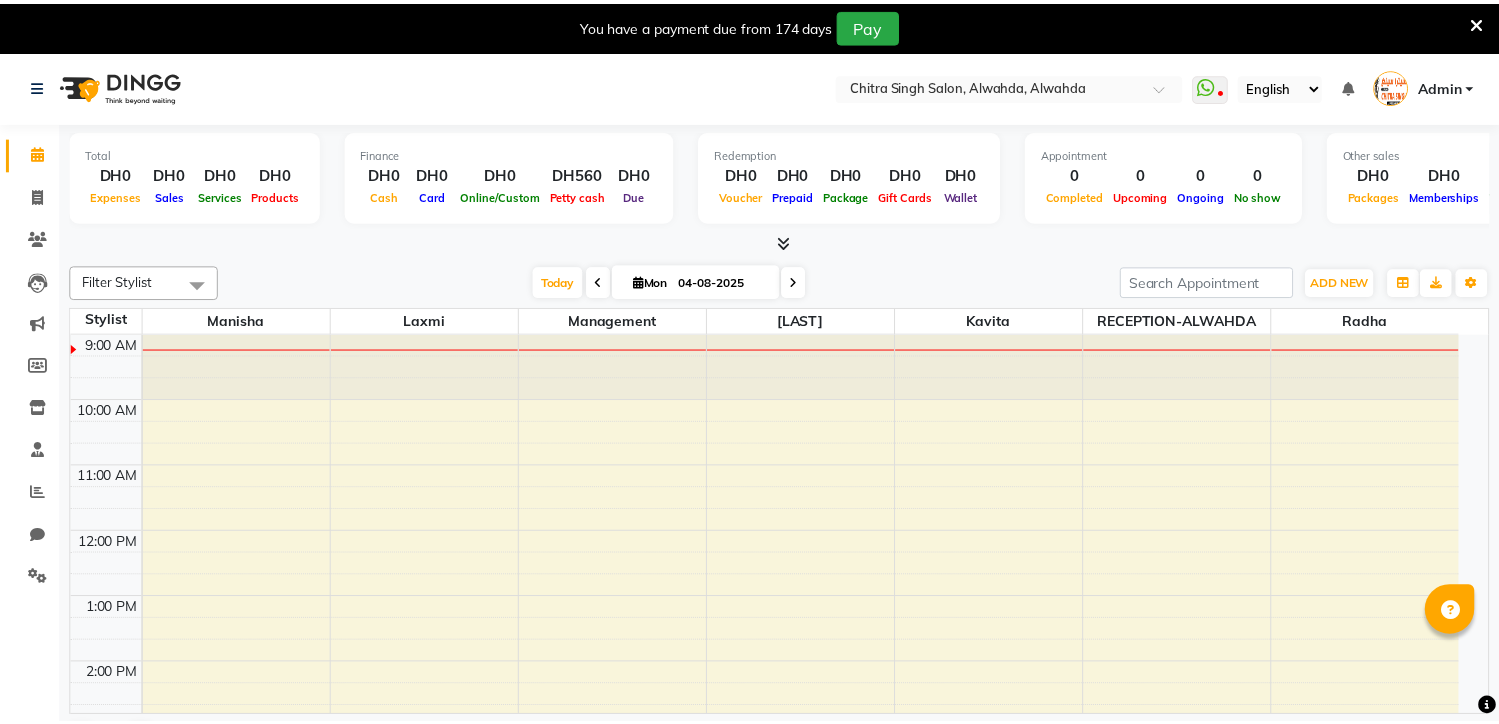 scroll, scrollTop: 0, scrollLeft: 0, axis: both 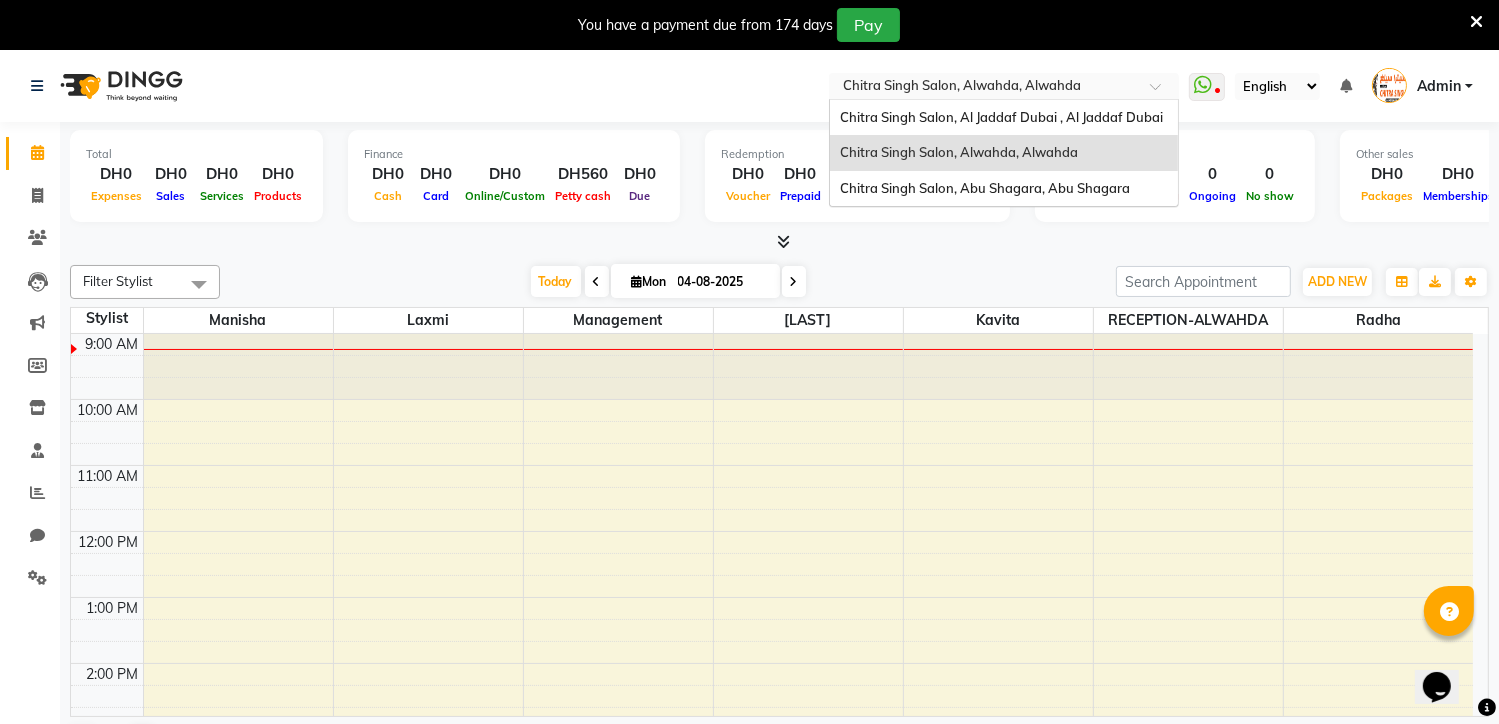 click at bounding box center (1004, 88) 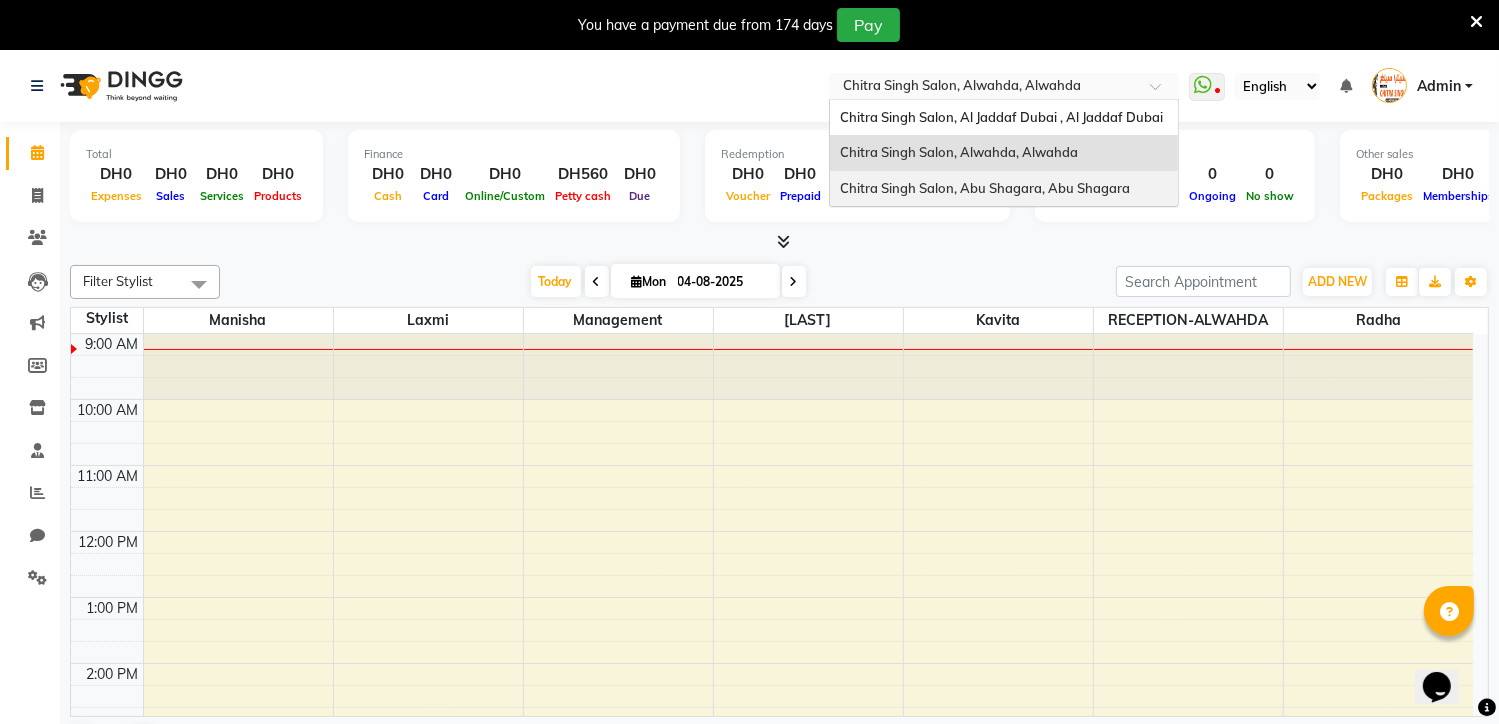 click on "Chitra Singh Salon, Abu Shagara, Abu Shagara" at bounding box center [985, 188] 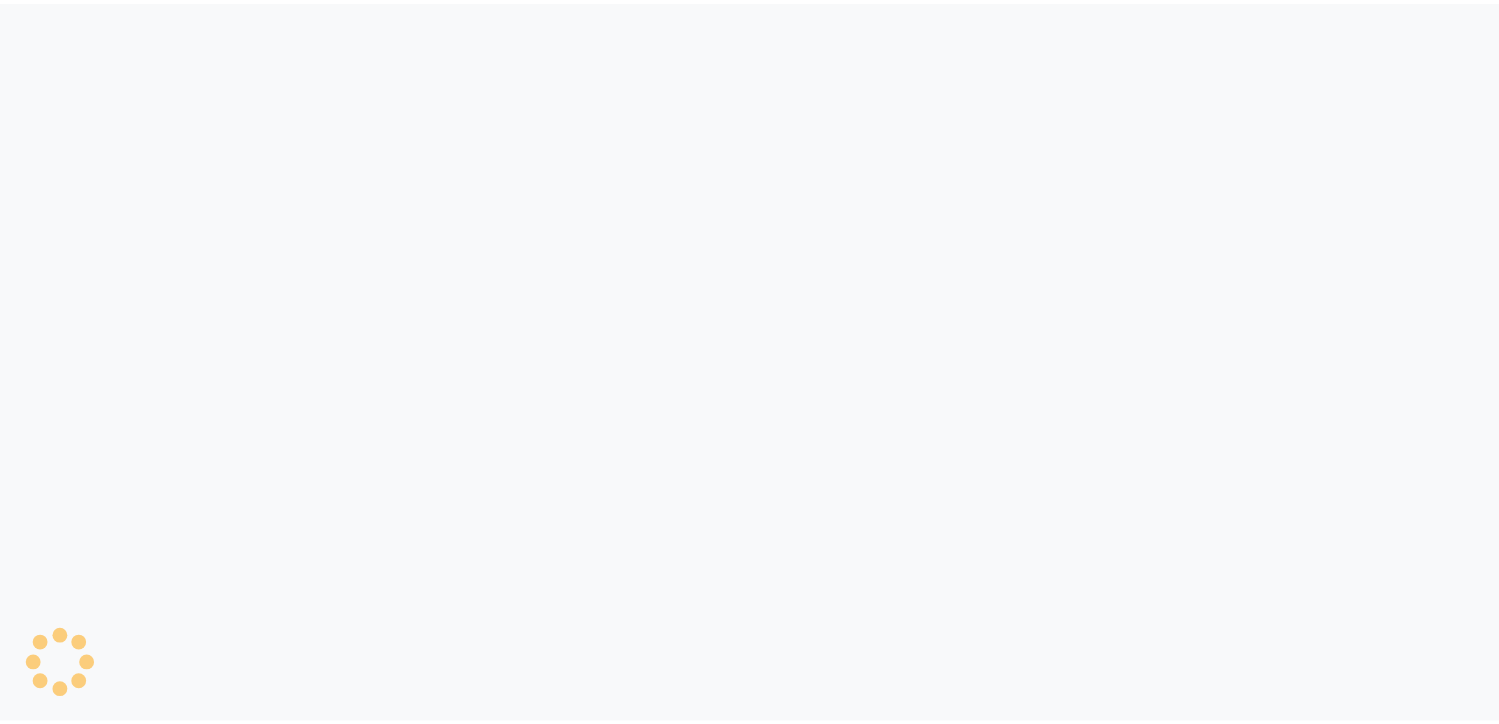 scroll, scrollTop: 0, scrollLeft: 0, axis: both 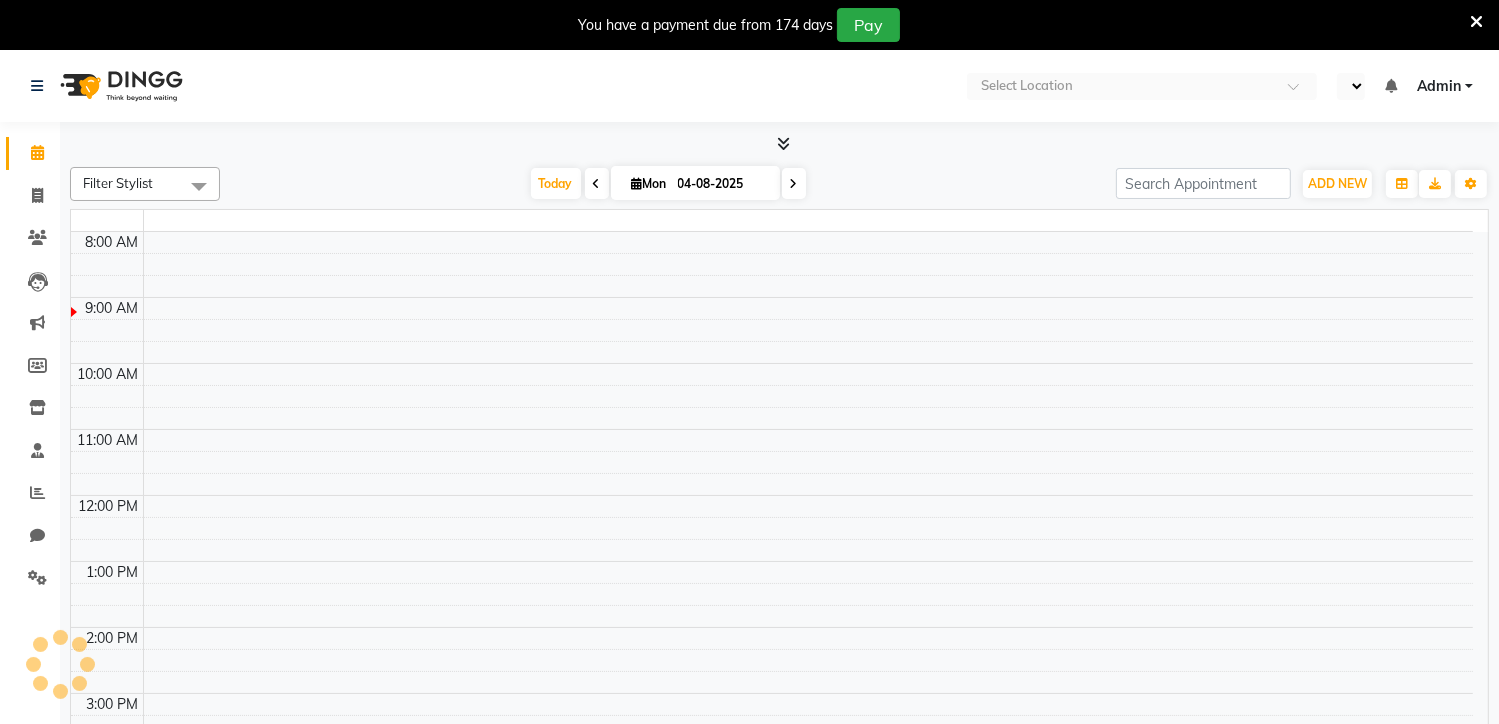 select on "en" 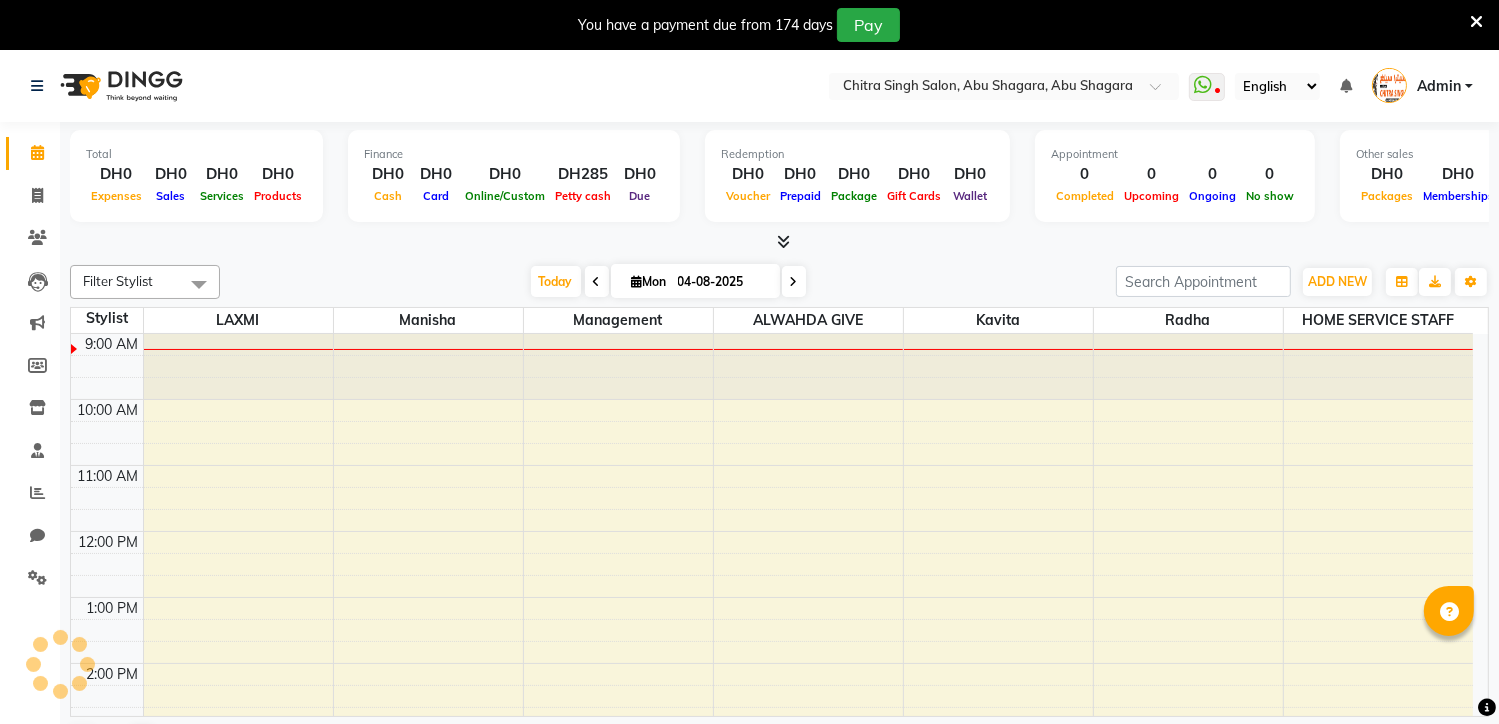 scroll, scrollTop: 0, scrollLeft: 0, axis: both 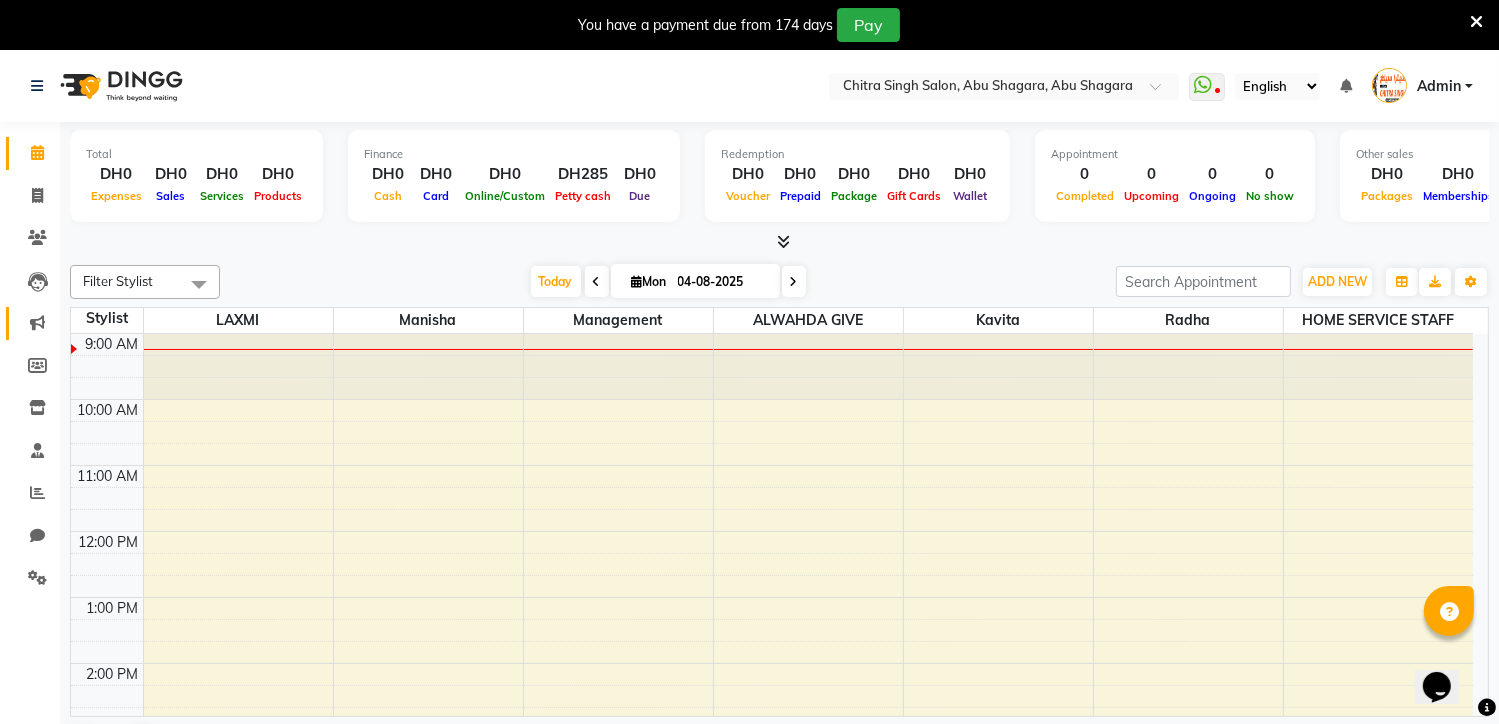 click 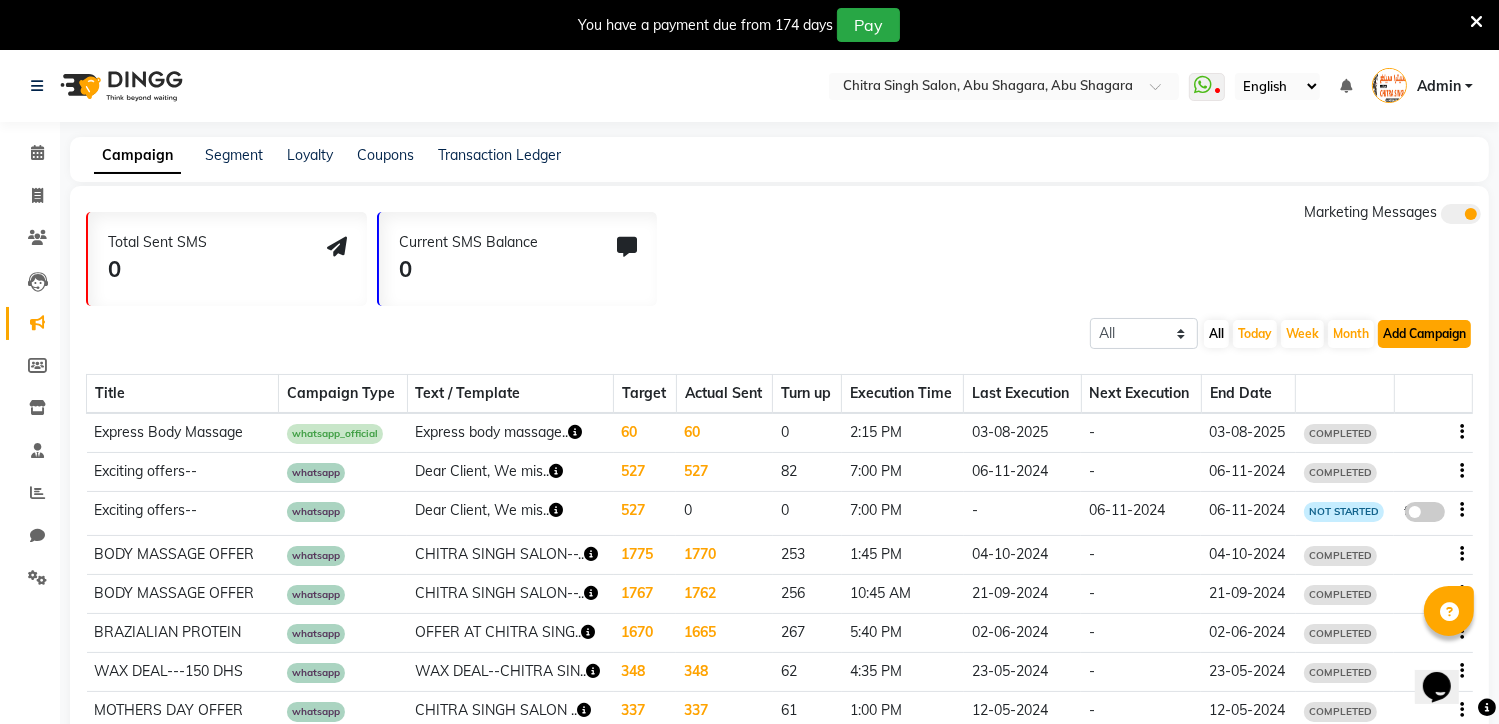 click on "Add Campaign" at bounding box center (1424, 334) 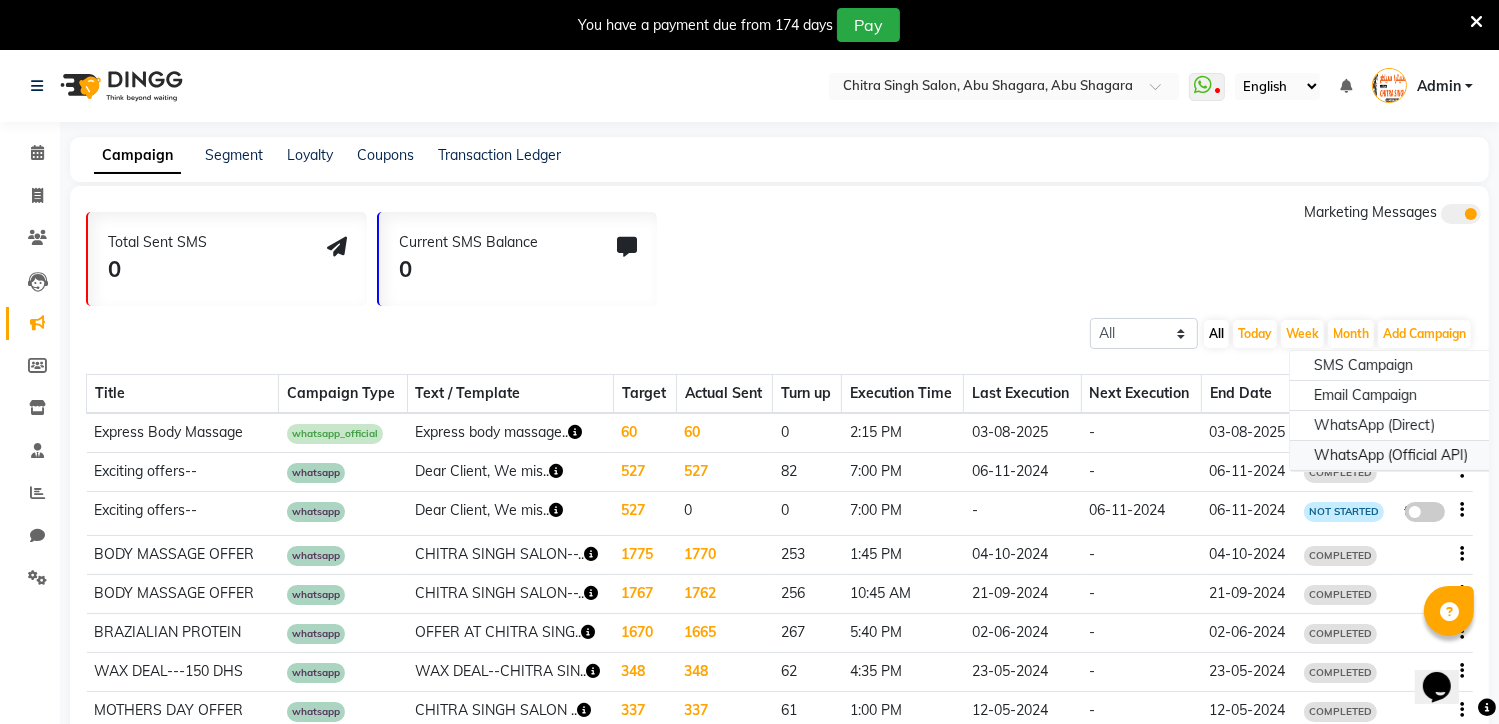 click on "WhatsApp (Official API)" 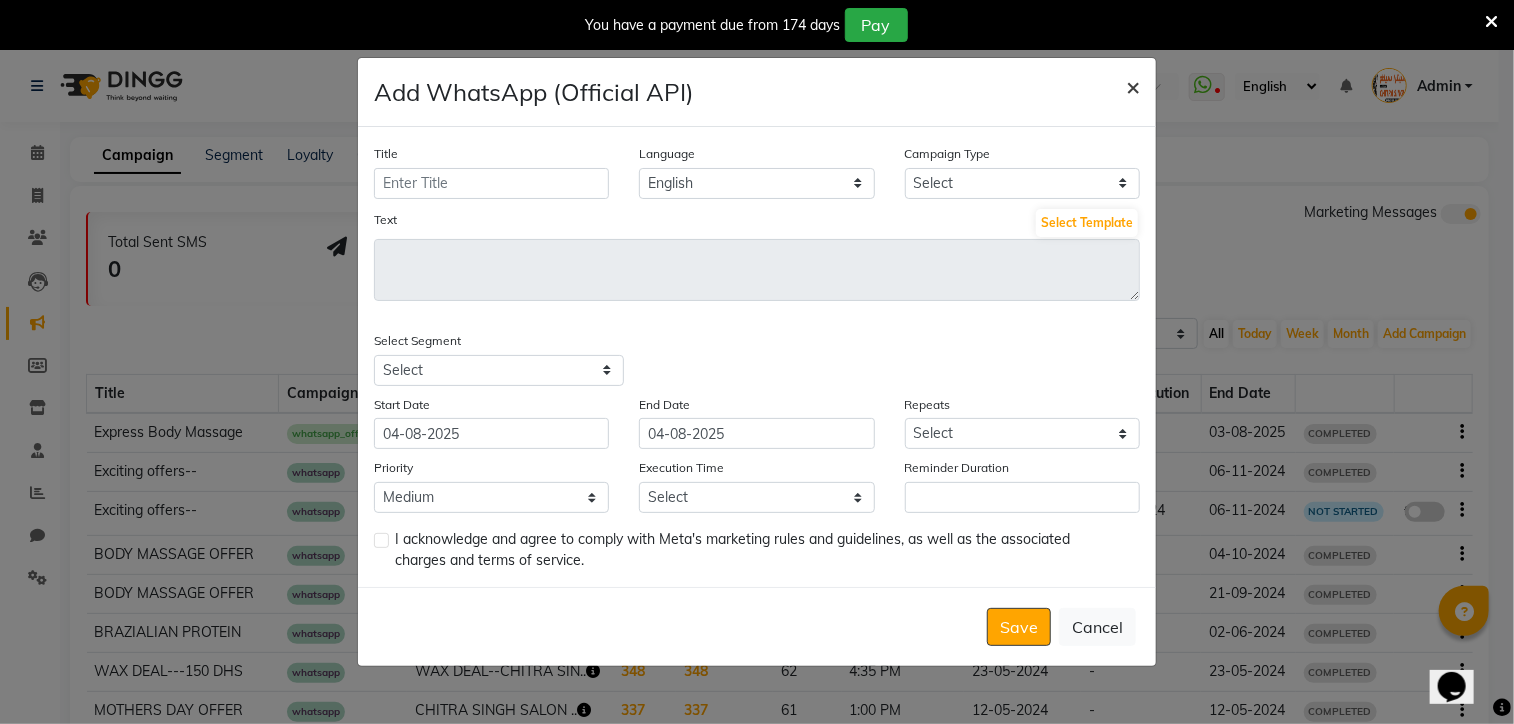click on "×" 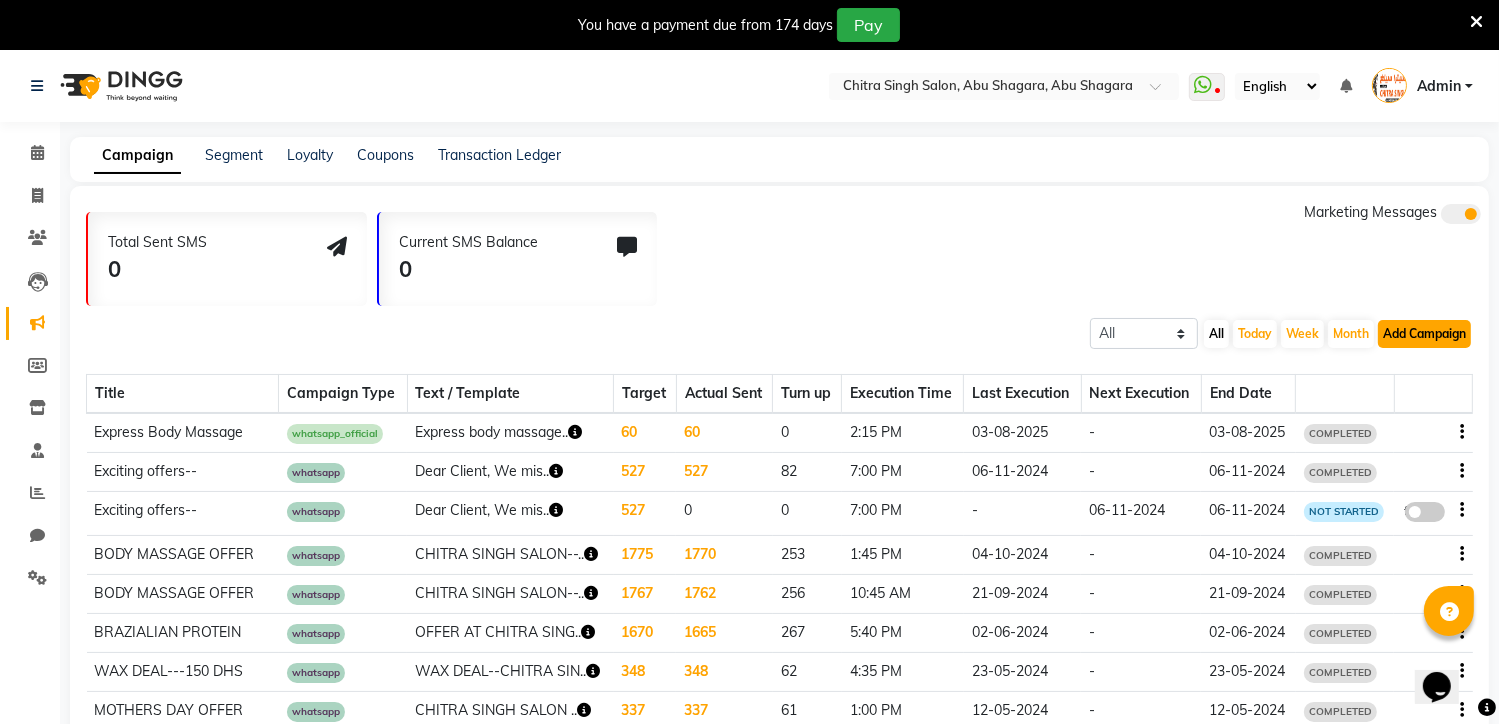 click on "Add Campaign" at bounding box center [1424, 334] 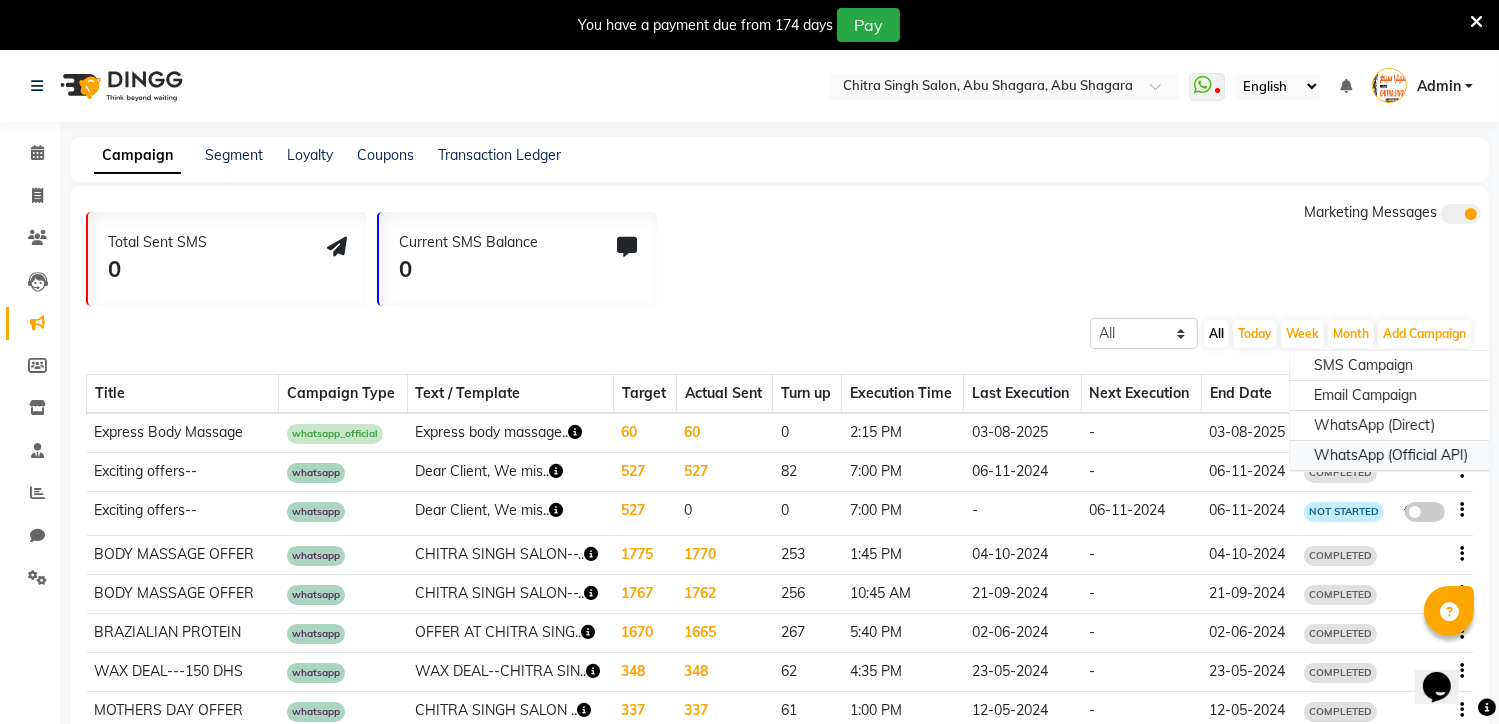 click on "WhatsApp (Official API)" 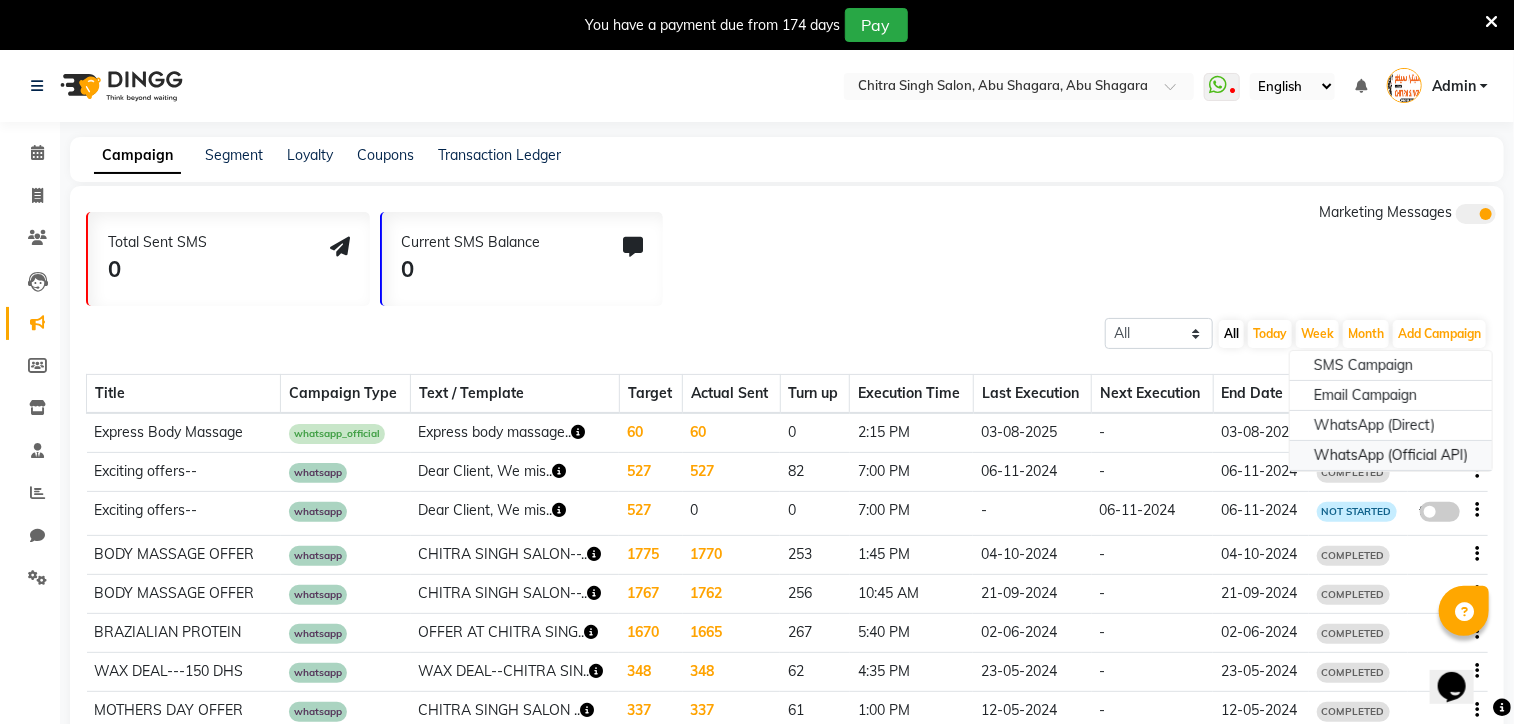 select on "2" 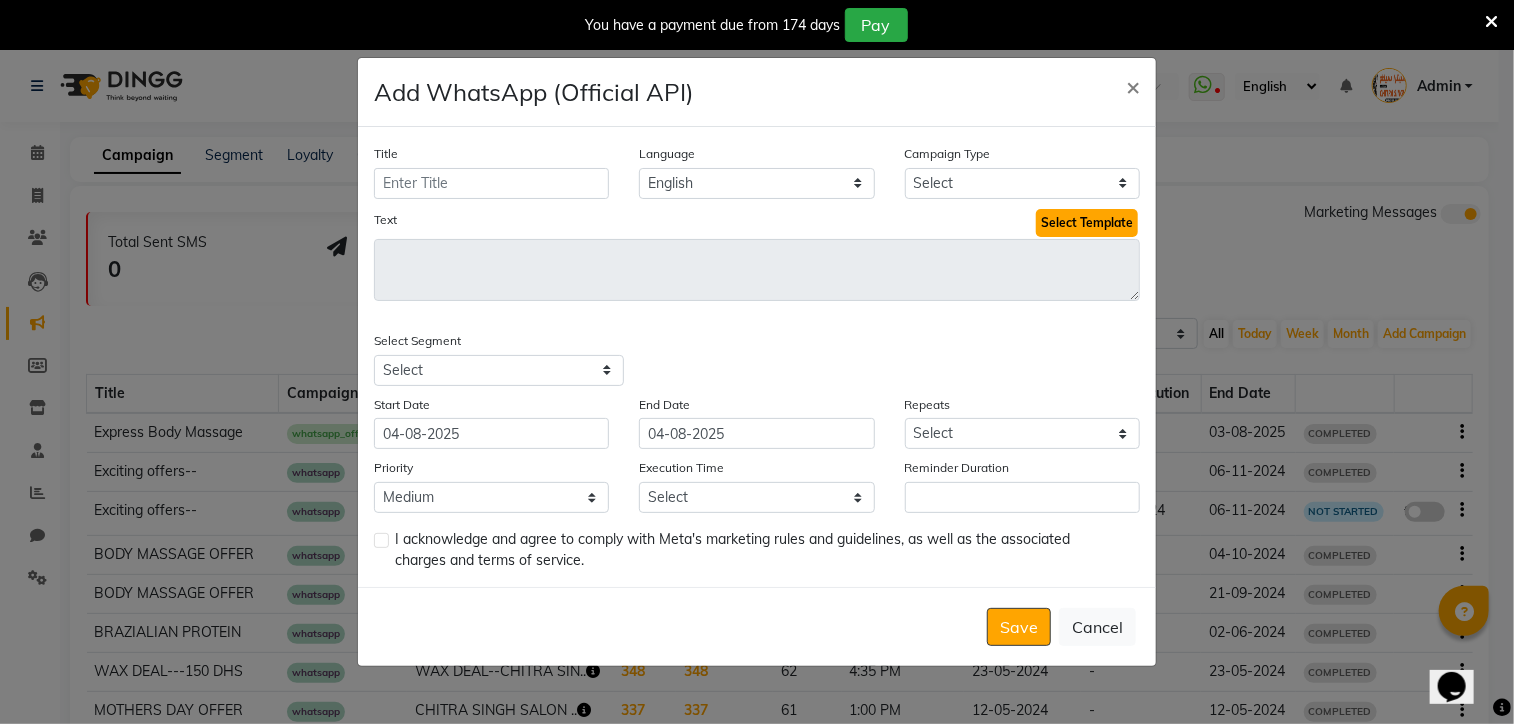 click on "Select Template" 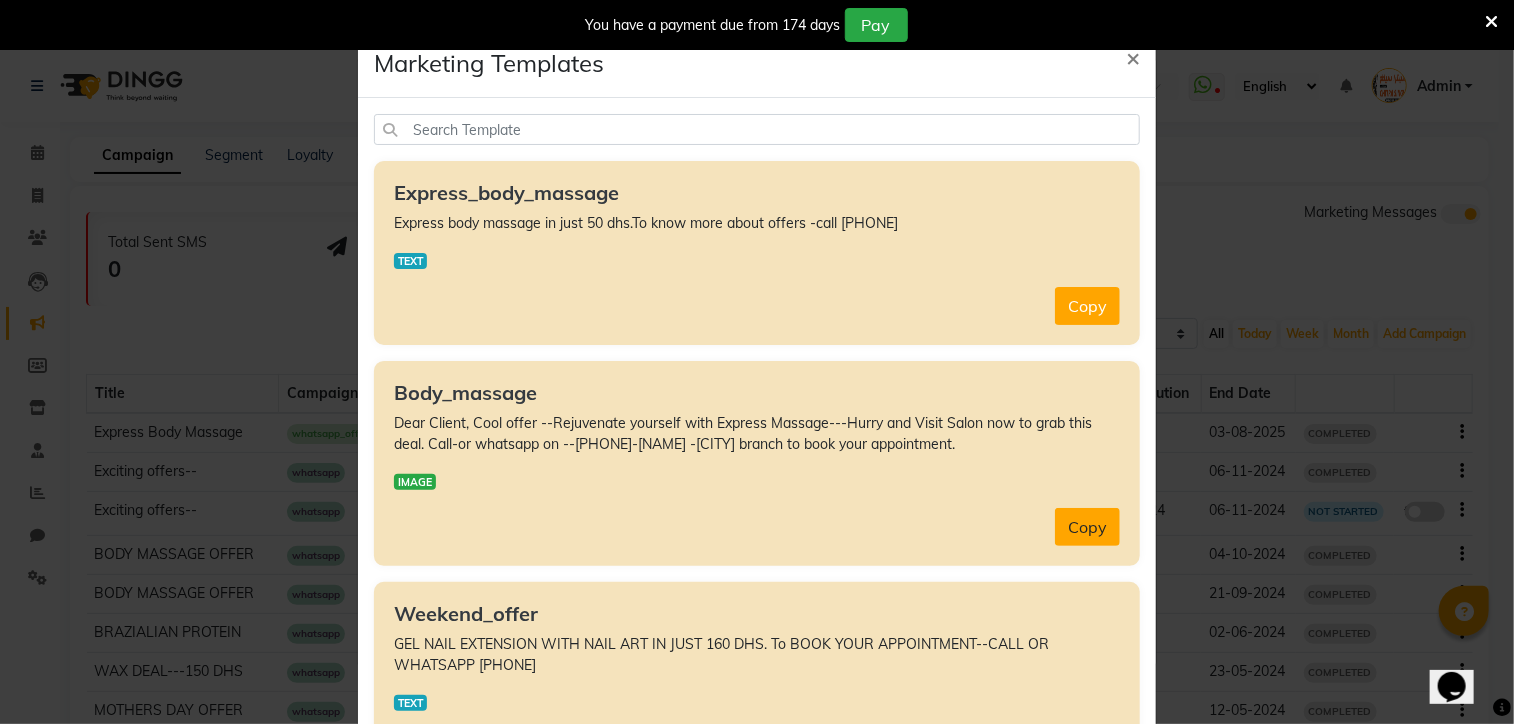 click on "Copy" 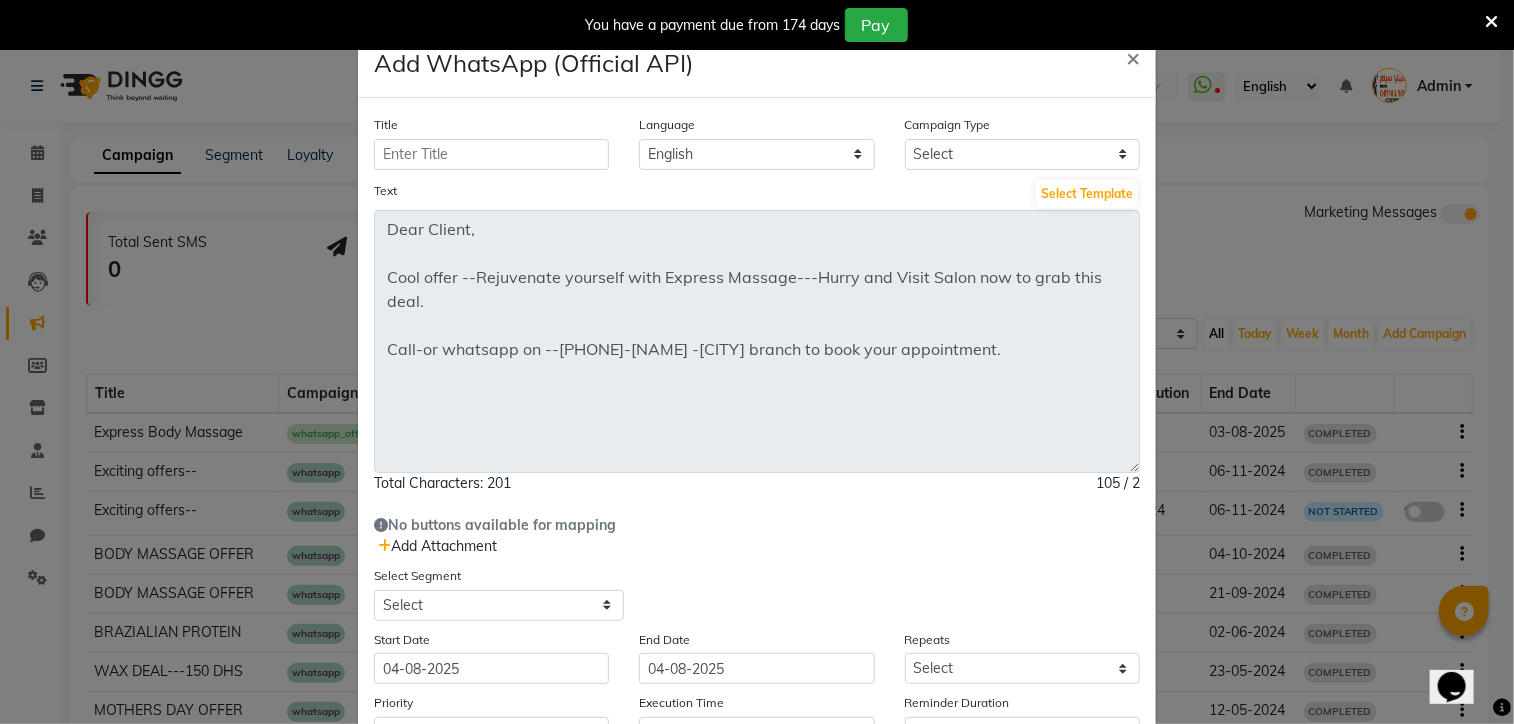 click on "Add Attachment" 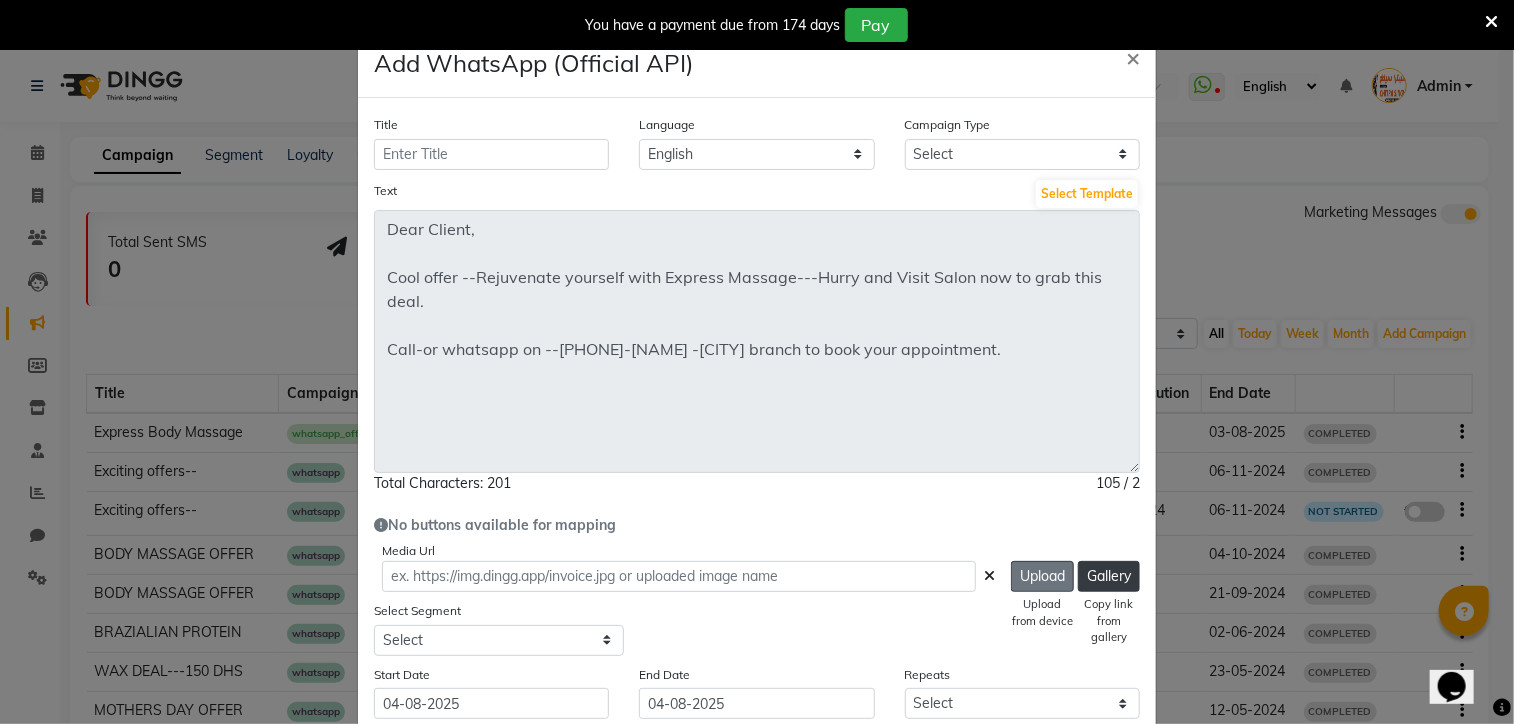 click on "Upload" 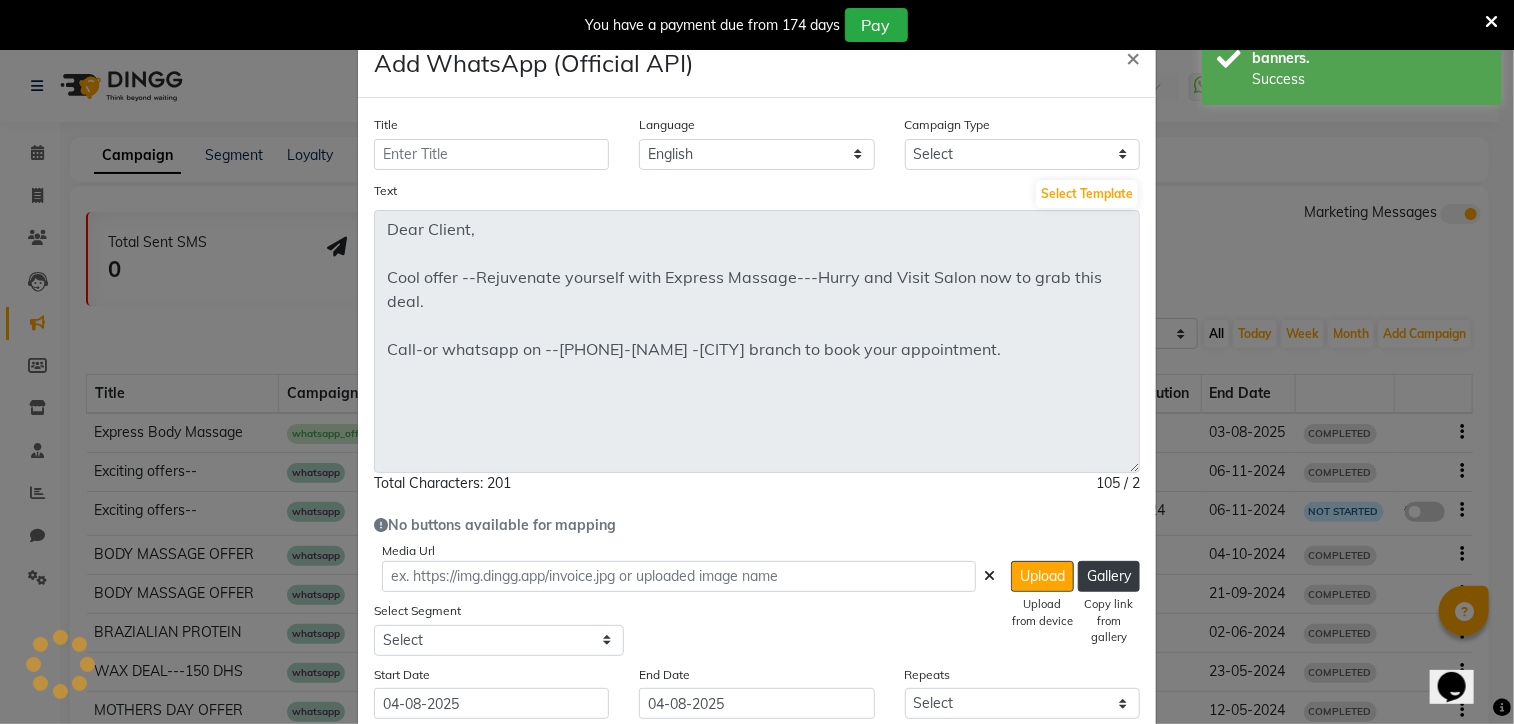 type on "https://ww4.in/iBceuB" 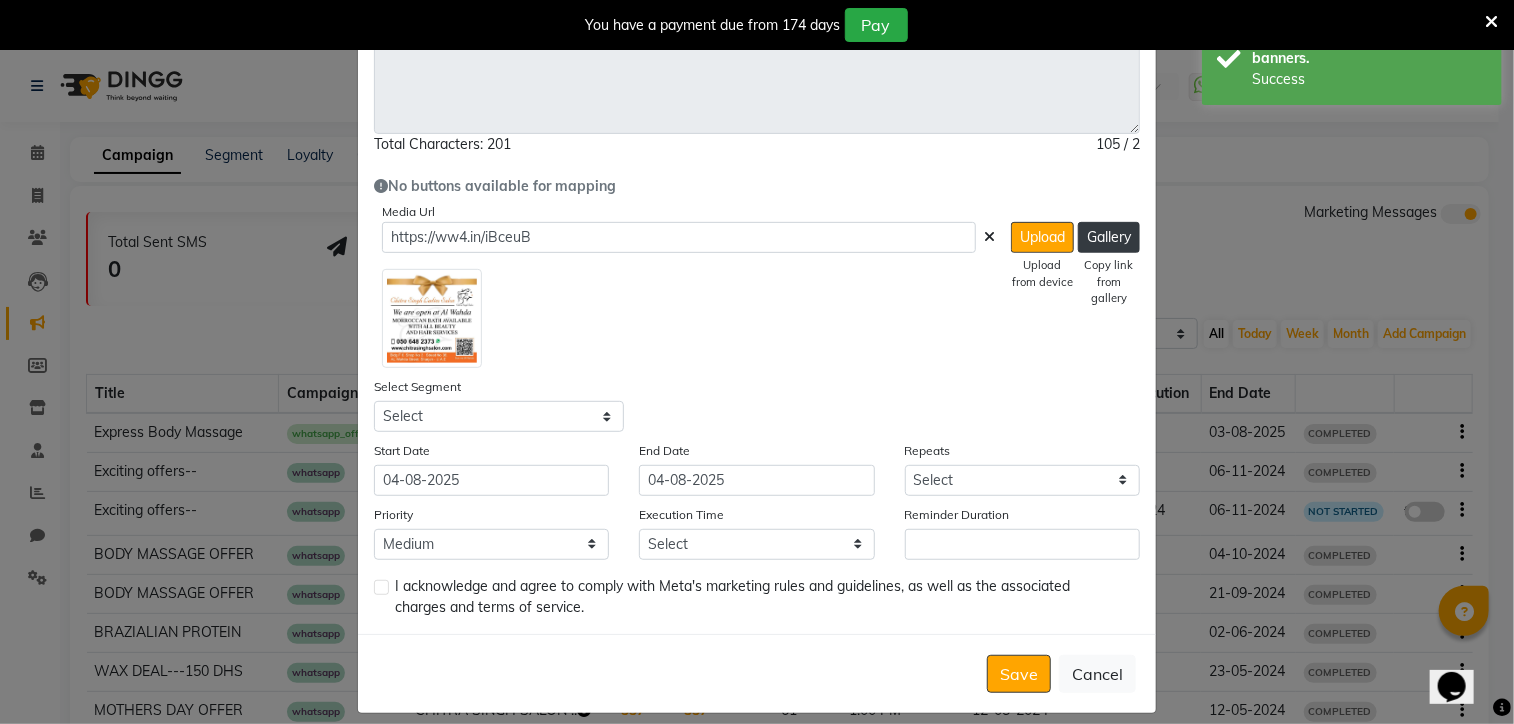 scroll, scrollTop: 360, scrollLeft: 0, axis: vertical 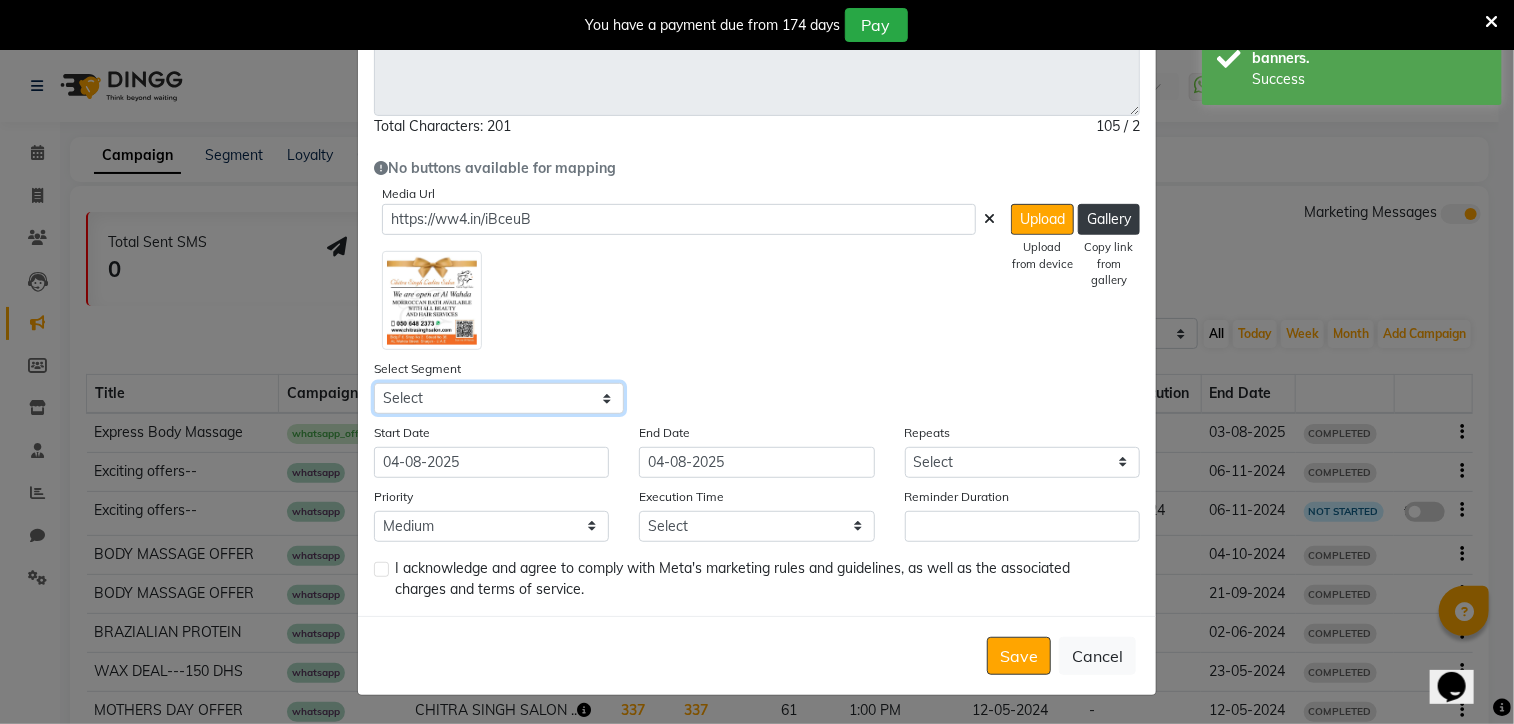 click on "Select All Customers All Male Customer All Female Customer All Members All Customers Visited in last 30 days All Customers Visited in last 60 days but not in last 30 days Inactive/Lost Customers High Ticket Customers Low Ticket Customers Frequent Customers Regular Customers New Customers All Customers with Valid Birthdays All Customers with Valid Anniversary All Customer Visited in 2020 CLIENT WHO DIDNOT VISITED FROM LAST 15 DAYS Pkg Reminder All Customers Visited in last 60 days but not in last 30 days FEMALE CUSTOMERS MORE THAN 90 DAYS" at bounding box center (499, 398) 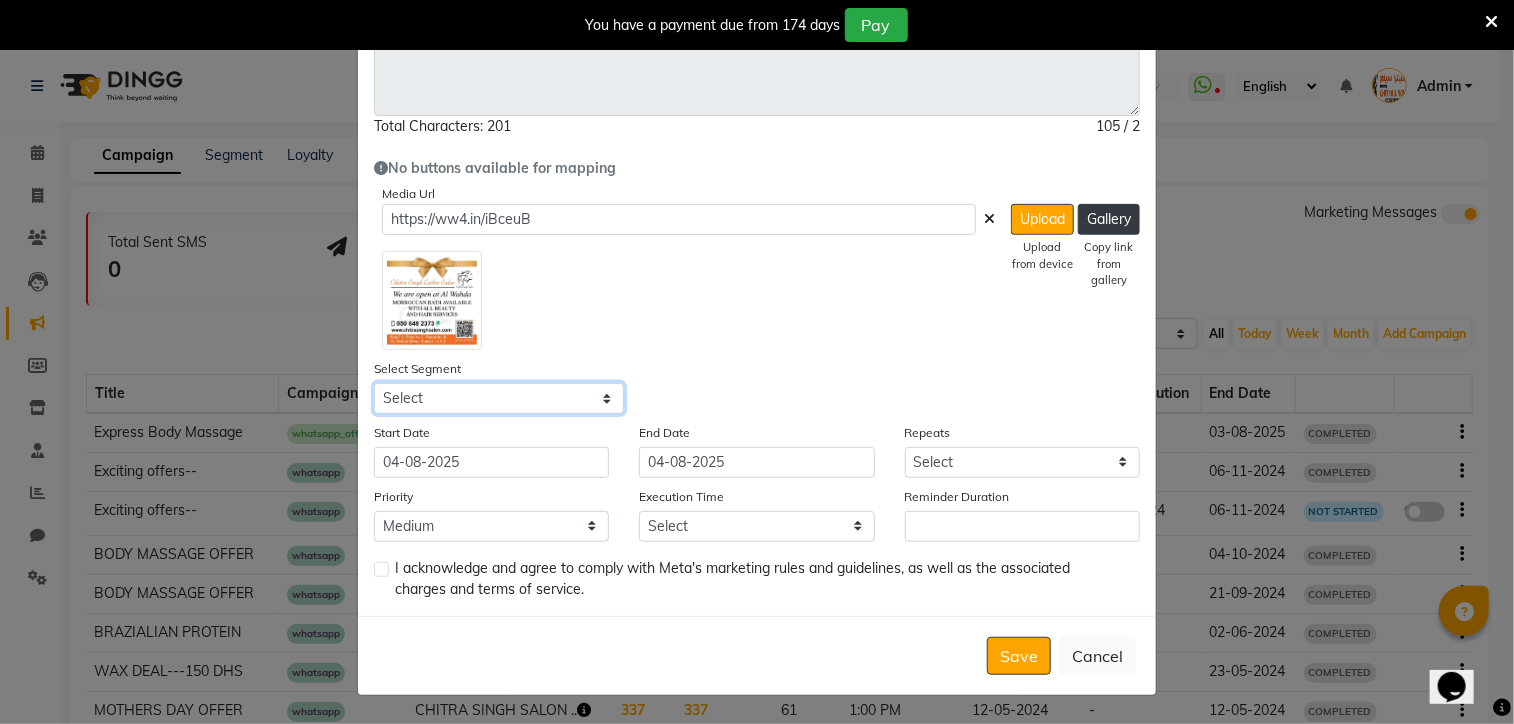 select on "11897" 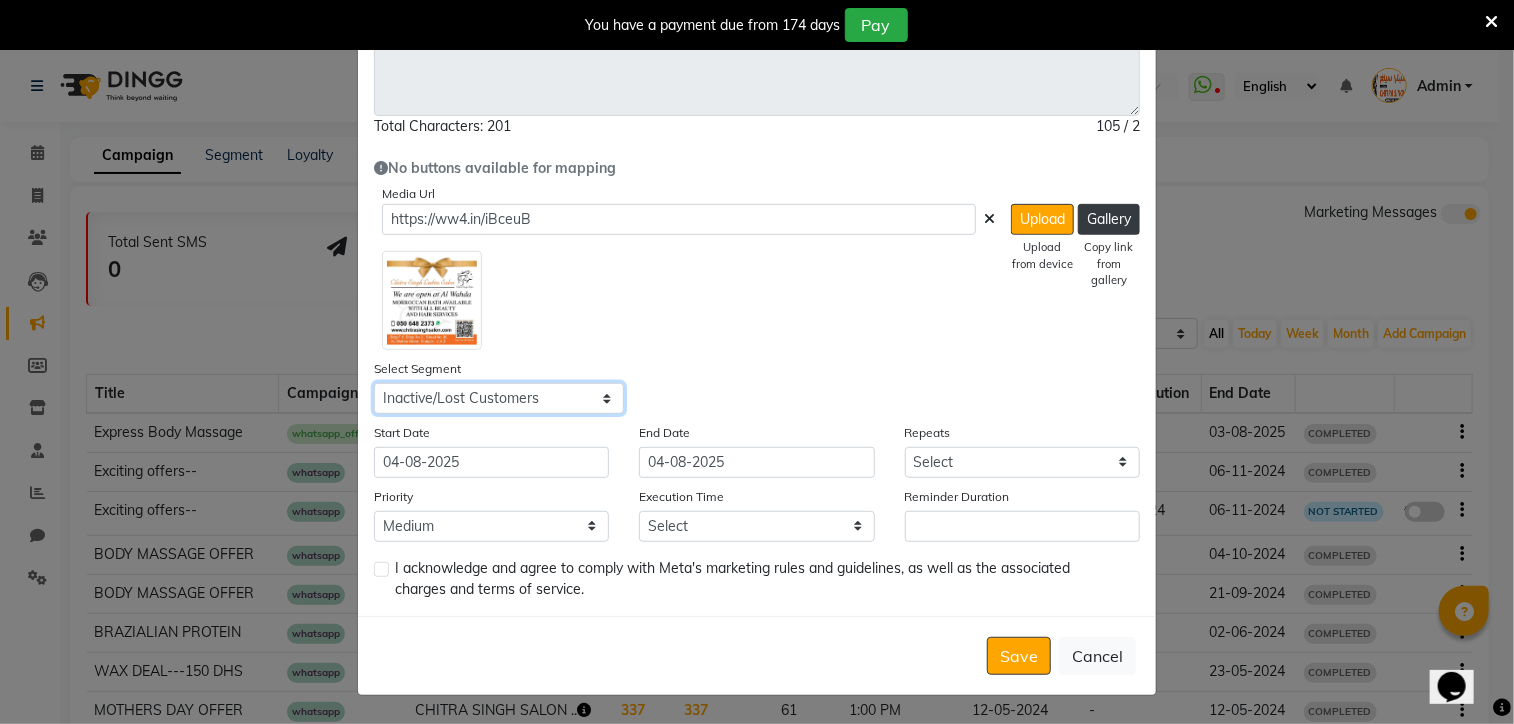 click on "Select All Customers All Male Customer All Female Customer All Members All Customers Visited in last 30 days All Customers Visited in last 60 days but not in last 30 days Inactive/Lost Customers High Ticket Customers Low Ticket Customers Frequent Customers Regular Customers New Customers All Customers with Valid Birthdays All Customers with Valid Anniversary All Customer Visited in 2020 CLIENT WHO DIDNOT VISITED FROM LAST 15 DAYS Pkg Reminder All Customers Visited in last 60 days but not in last 30 days FEMALE CUSTOMERS MORE THAN 90 DAYS" at bounding box center [499, 398] 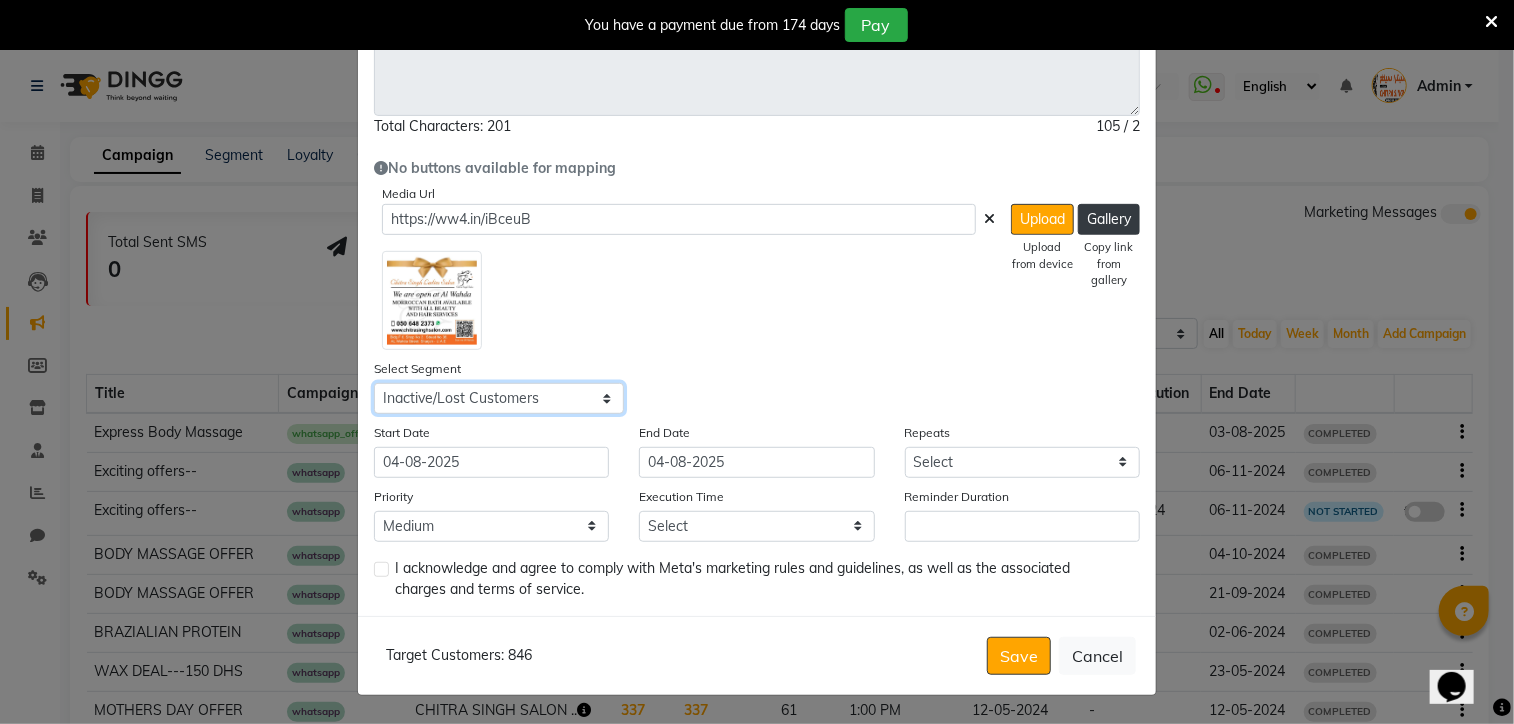 click on "Select All Customers All Male Customer All Female Customer All Members All Customers Visited in last 30 days All Customers Visited in last 60 days but not in last 30 days Inactive/Lost Customers High Ticket Customers Low Ticket Customers Frequent Customers Regular Customers New Customers All Customers with Valid Birthdays All Customers with Valid Anniversary All Customer Visited in 2020 CLIENT WHO DIDNOT VISITED FROM LAST 15 DAYS Pkg Reminder All Customers Visited in last 60 days but not in last 30 days FEMALE CUSTOMERS MORE THAN 90 DAYS" at bounding box center (499, 398) 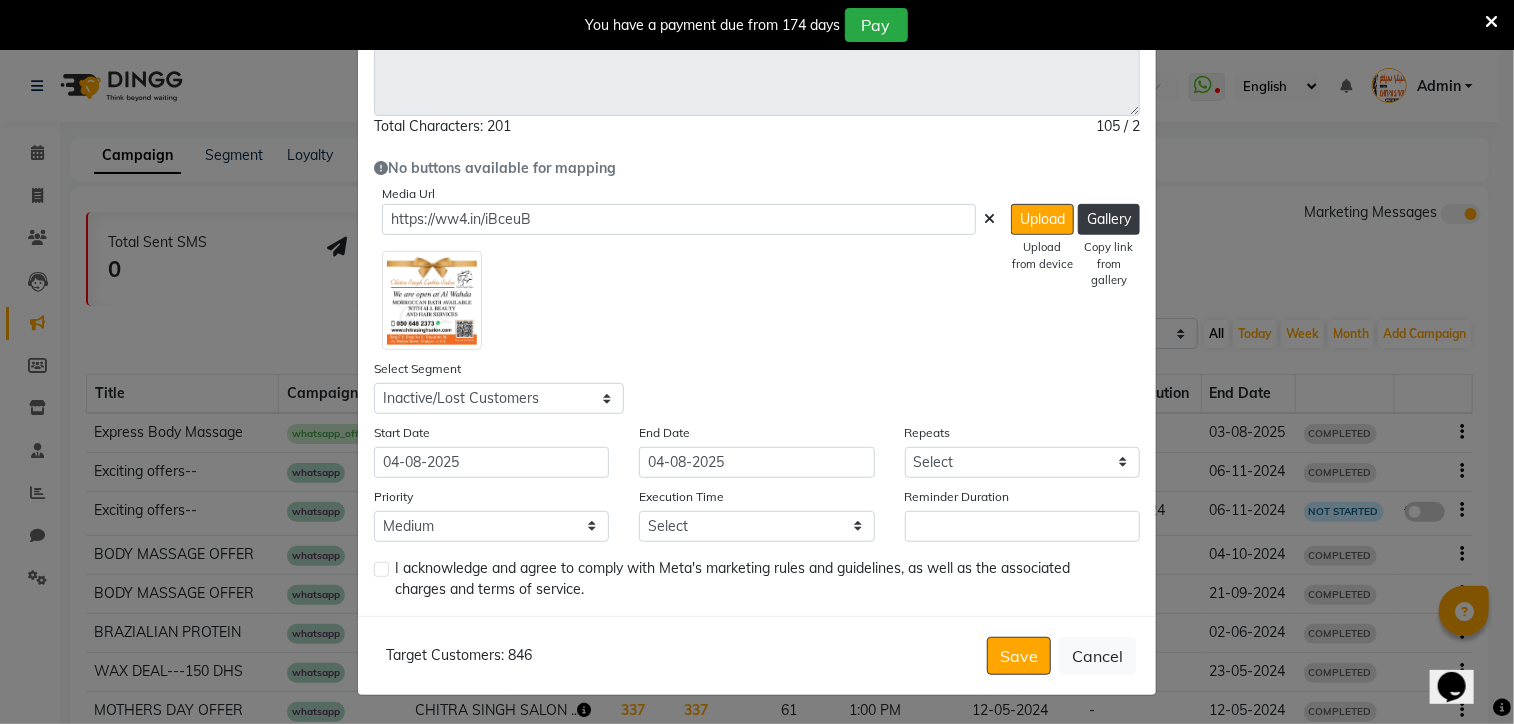 click on "You have a payment due from 174 days   Pay" at bounding box center (746, 25) 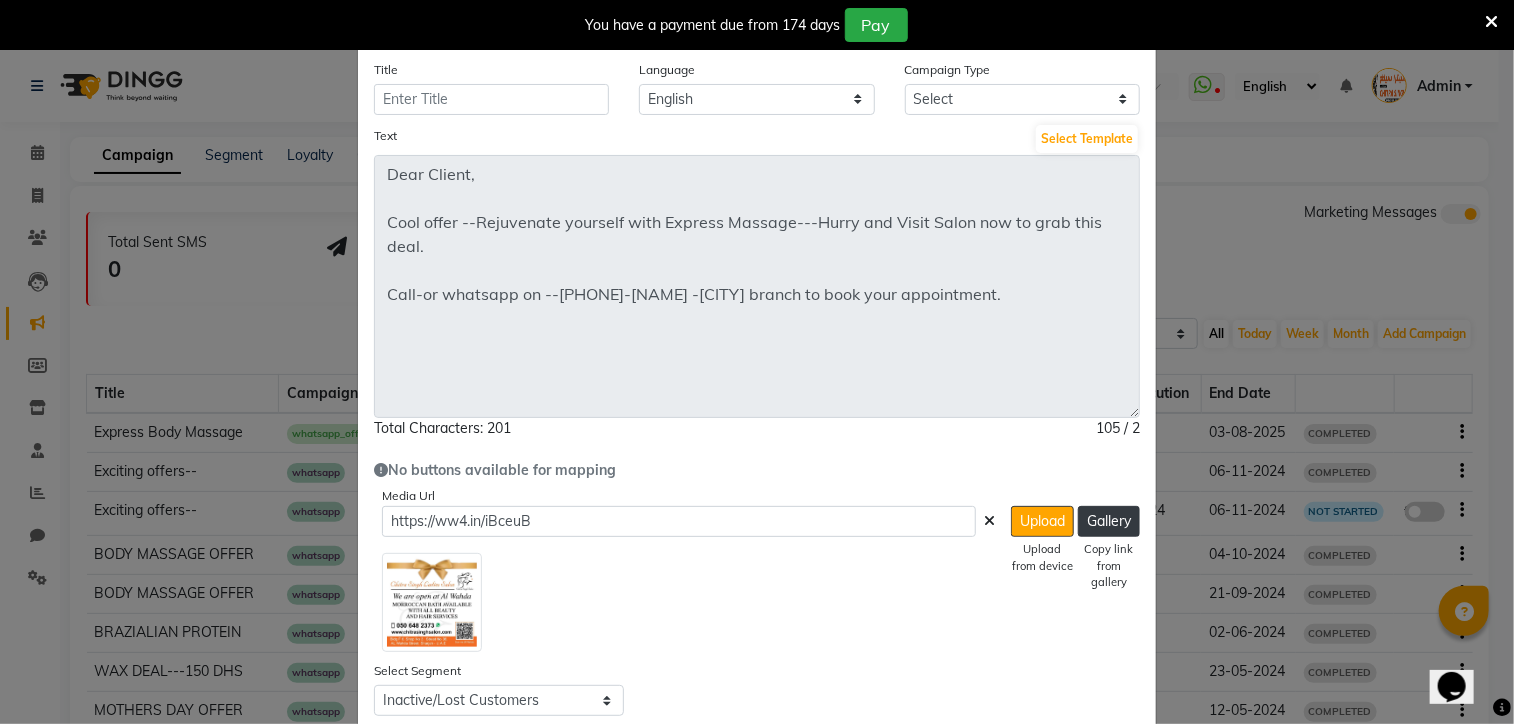 scroll, scrollTop: 40, scrollLeft: 0, axis: vertical 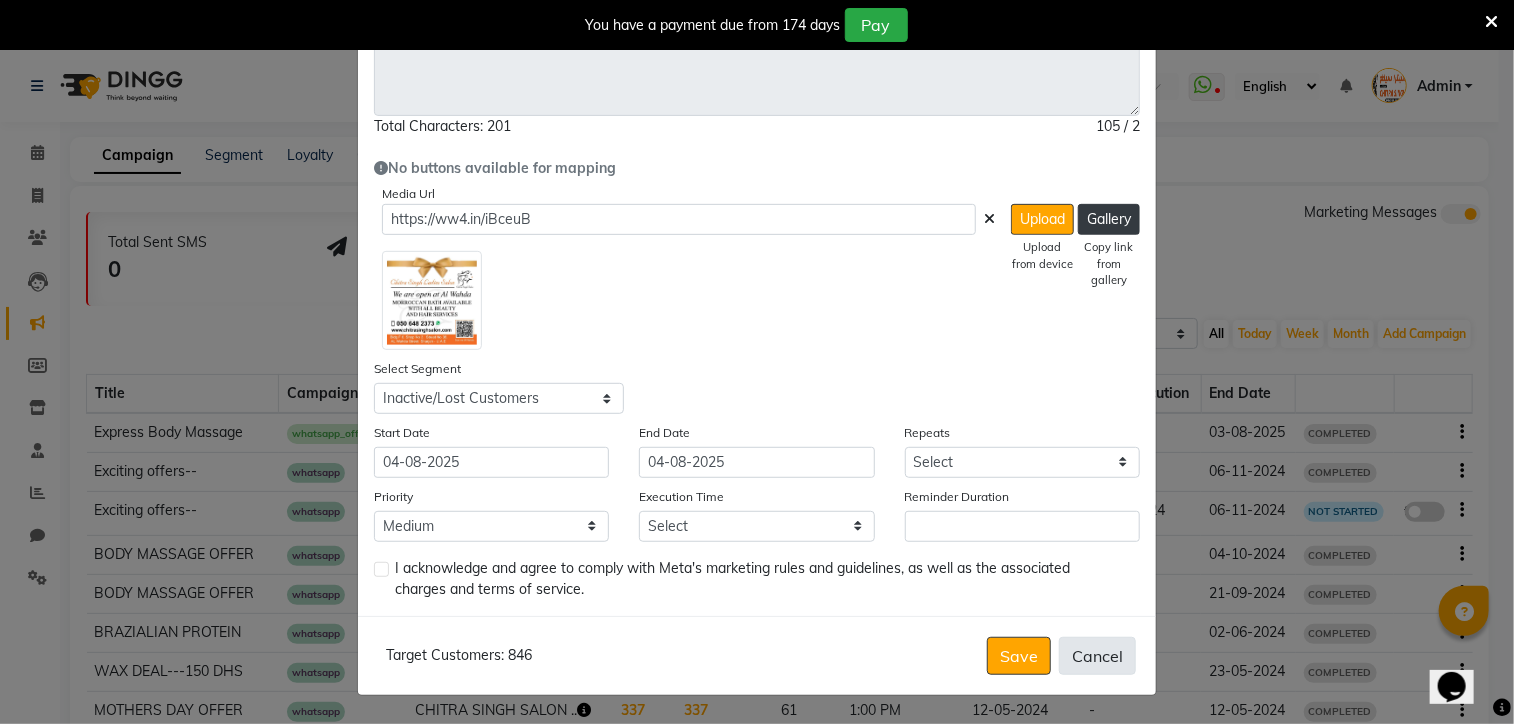 click on "Cancel" 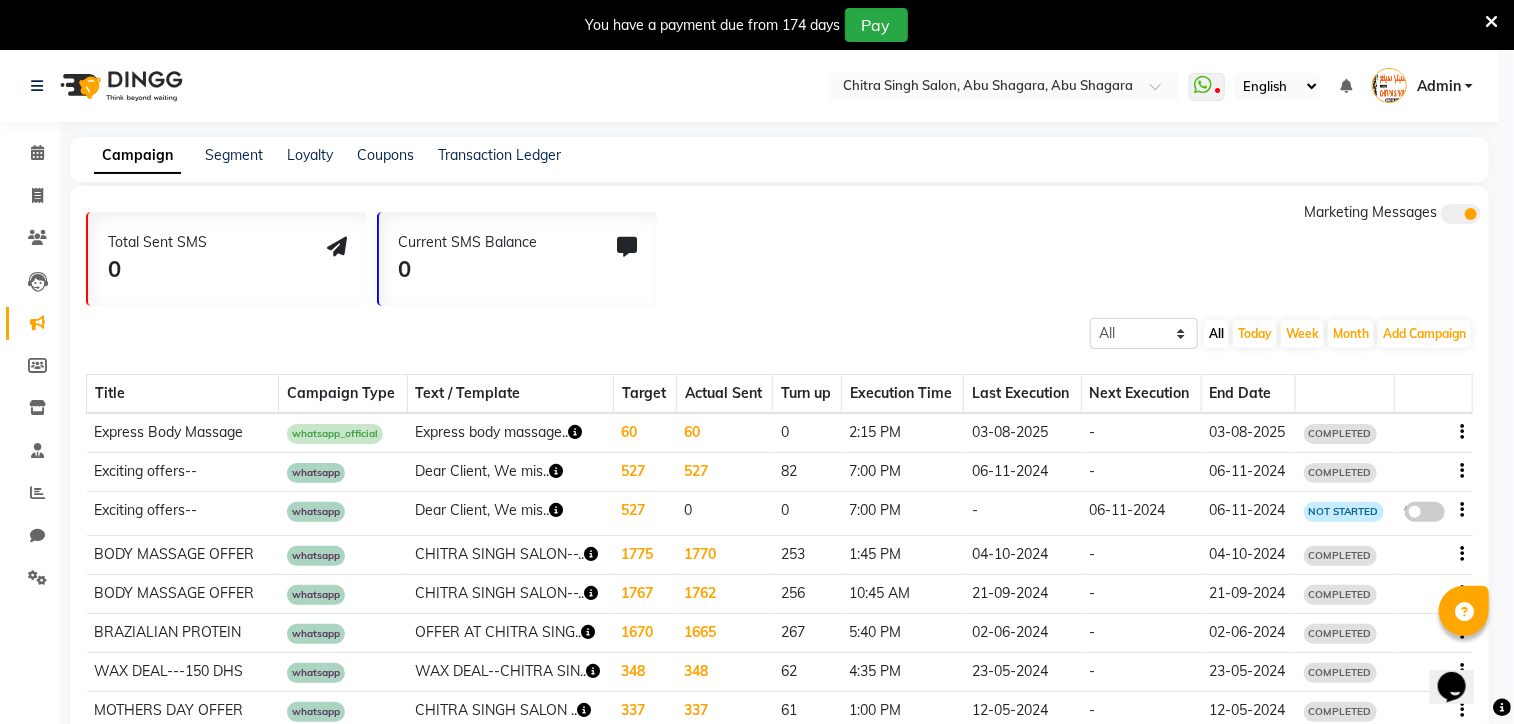 scroll, scrollTop: 168, scrollLeft: 0, axis: vertical 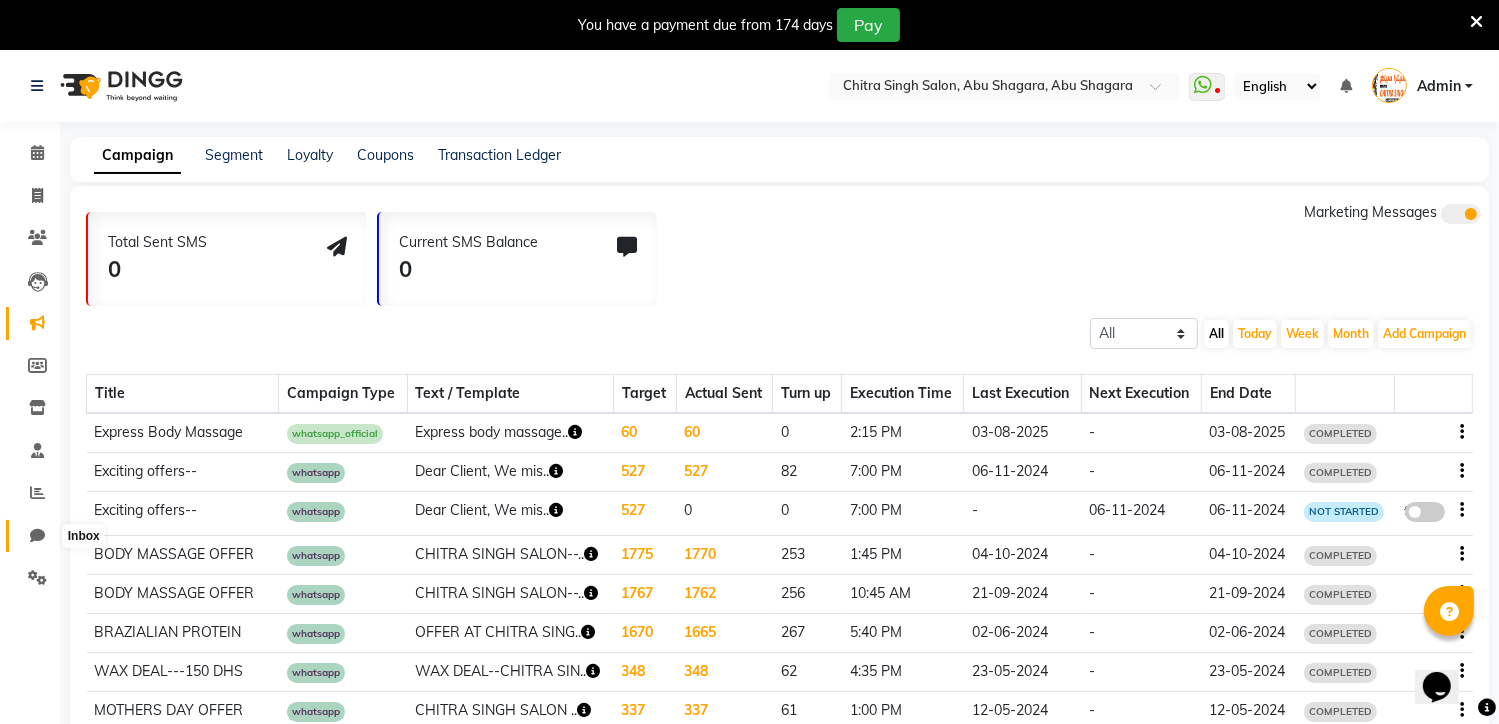 click 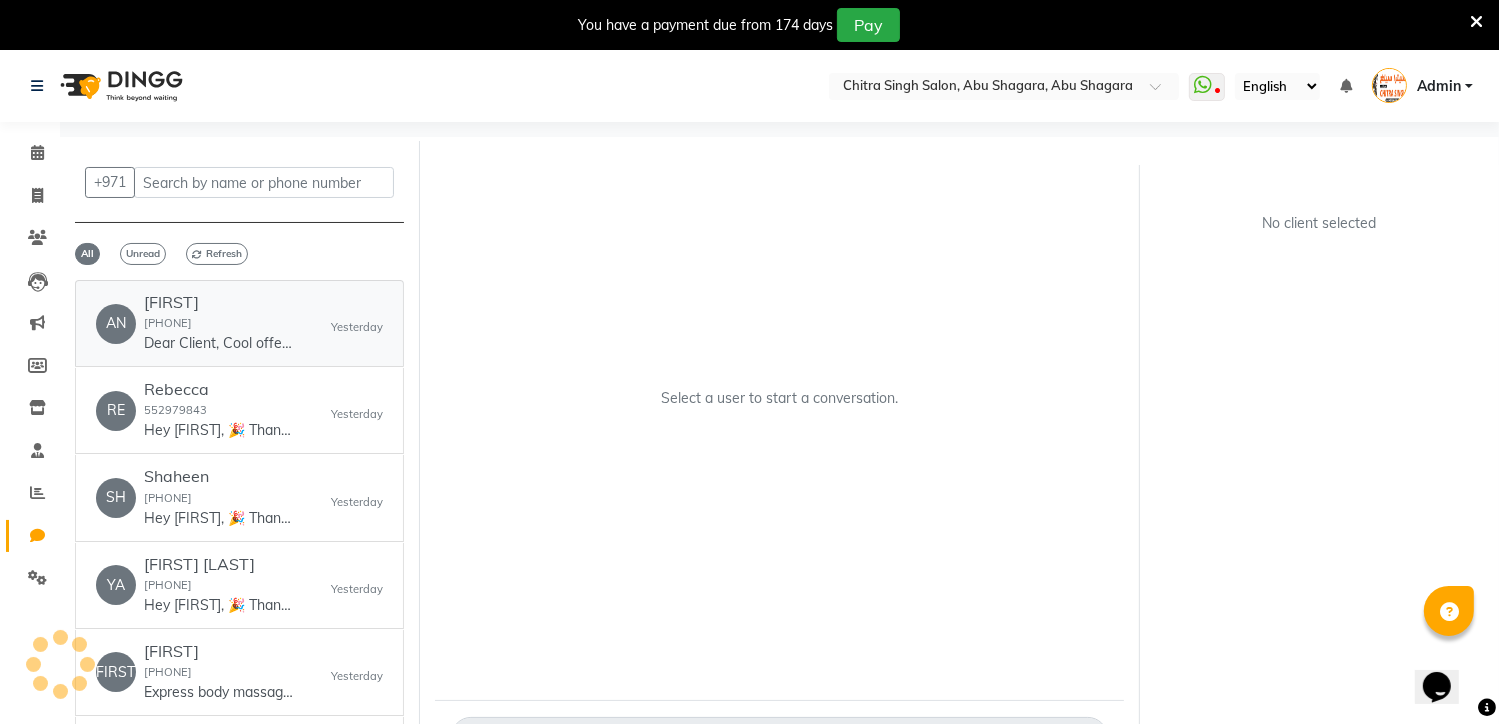 click on "Hey Anam, 🎉 Thank you for choosing Chitra Singh Salon, Abu Sha...! Here’s your invoice: 💰 Amount: 20 🧾 Invoice: ww4.in/a?c=96XmqN We appreciate your visit and hope to see you again soon! 😊
PLEASE NOTE THAT- This no reply number ,for any queries related to Invoice,Appointments etc , please reach out to our customer service team at +971562307927. available from 10.30 am to 10 pm---All 7" 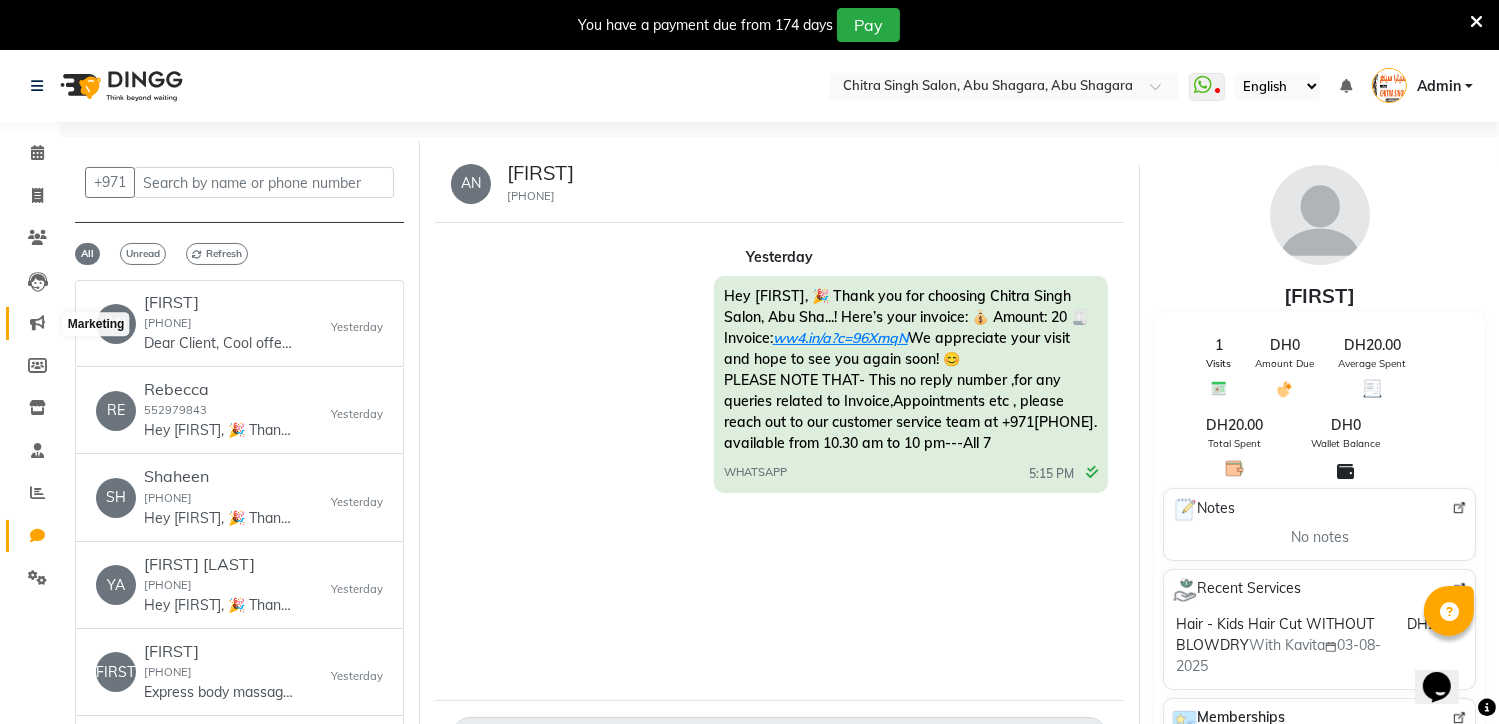 click 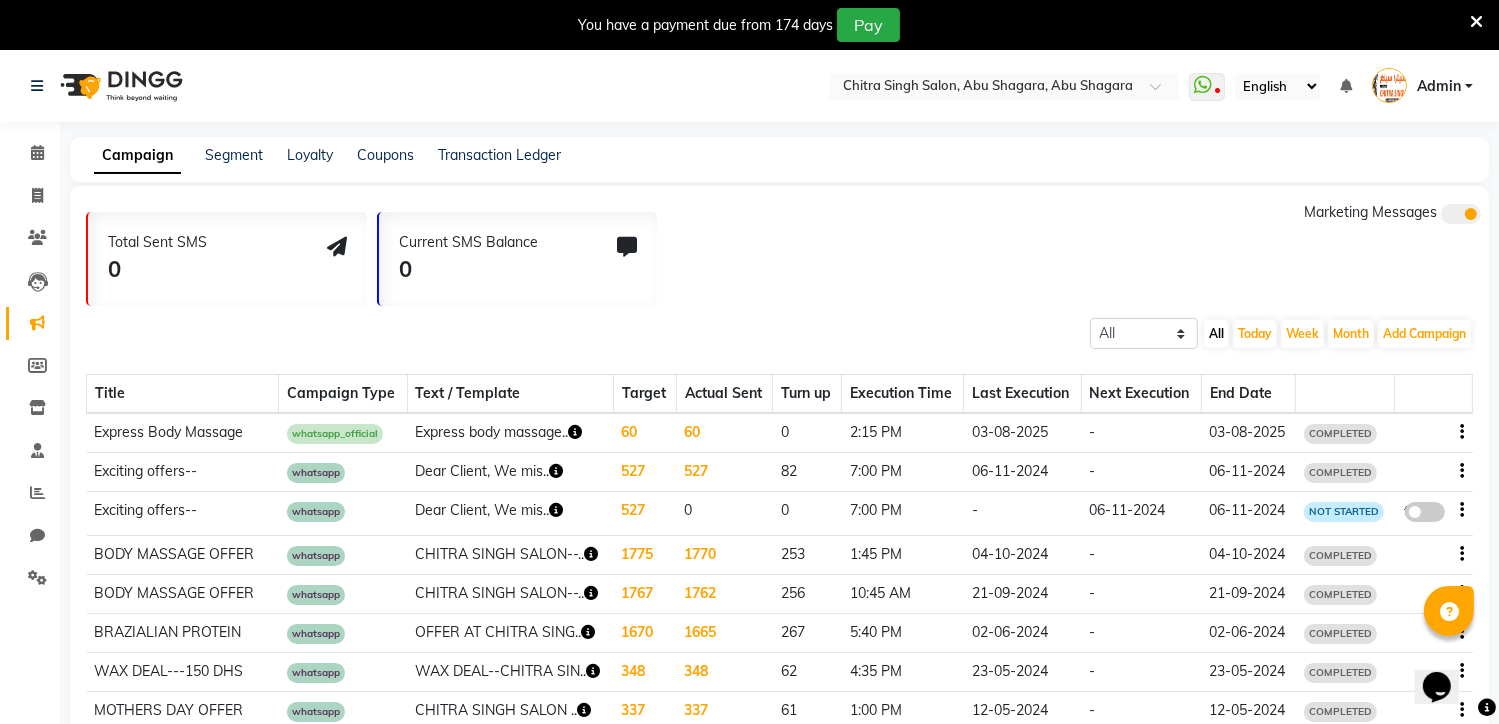 click on "60" 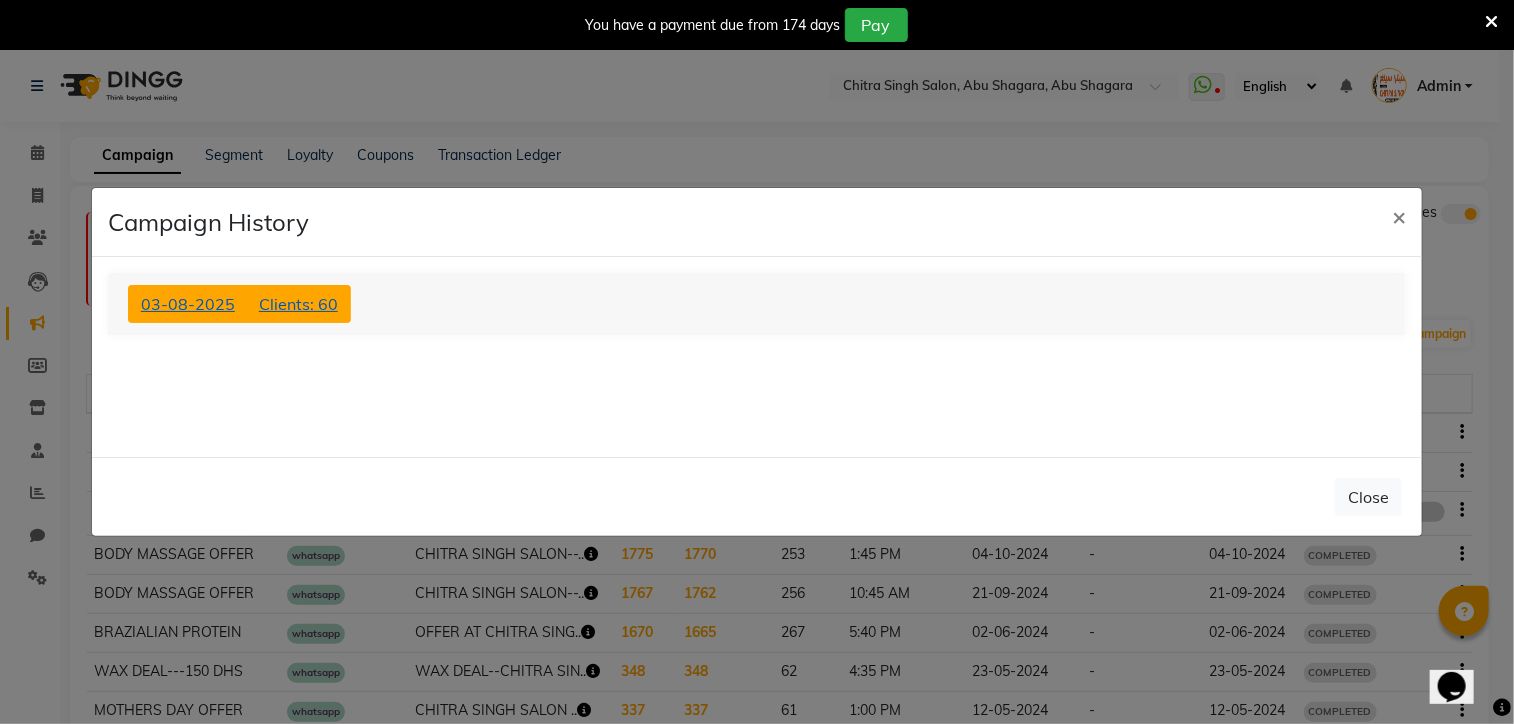 click on "Clients: 60" at bounding box center [298, 304] 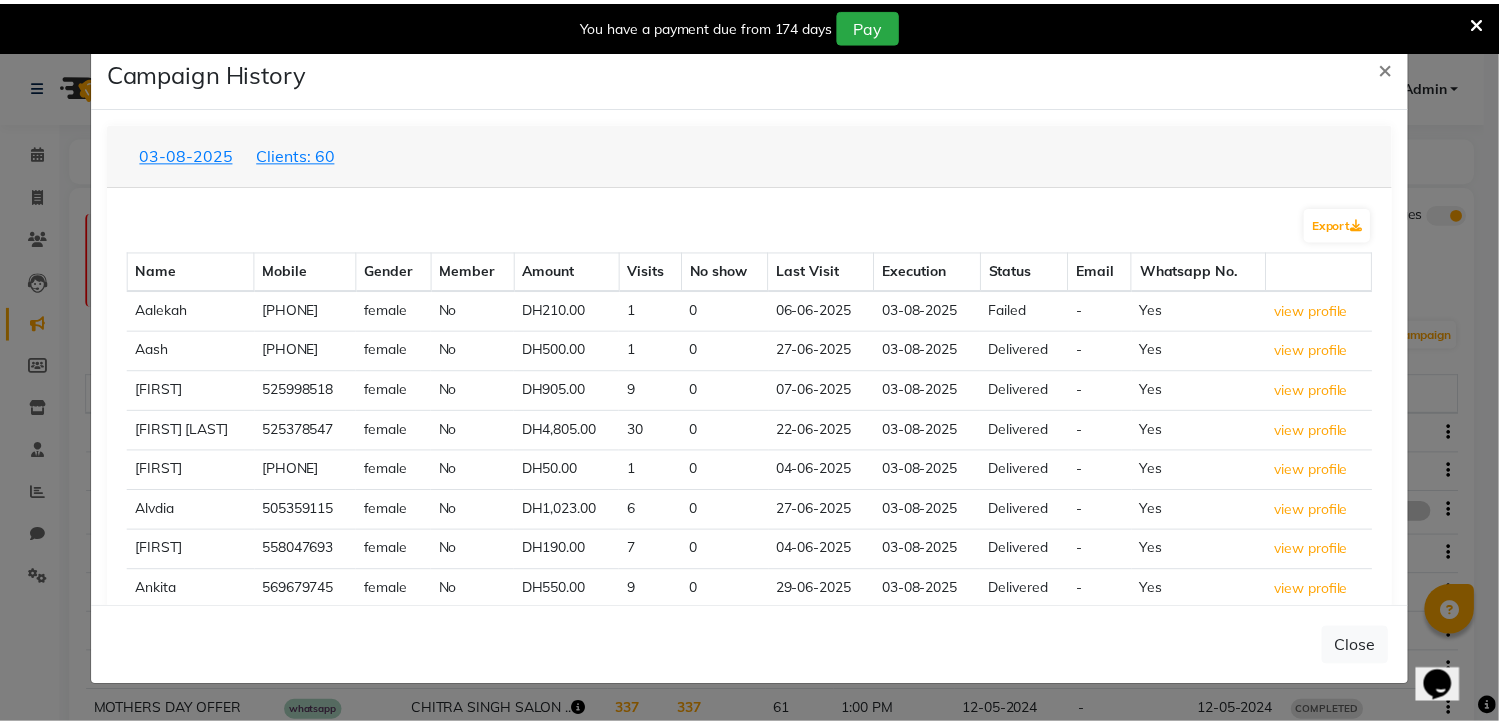 scroll, scrollTop: 180, scrollLeft: 0, axis: vertical 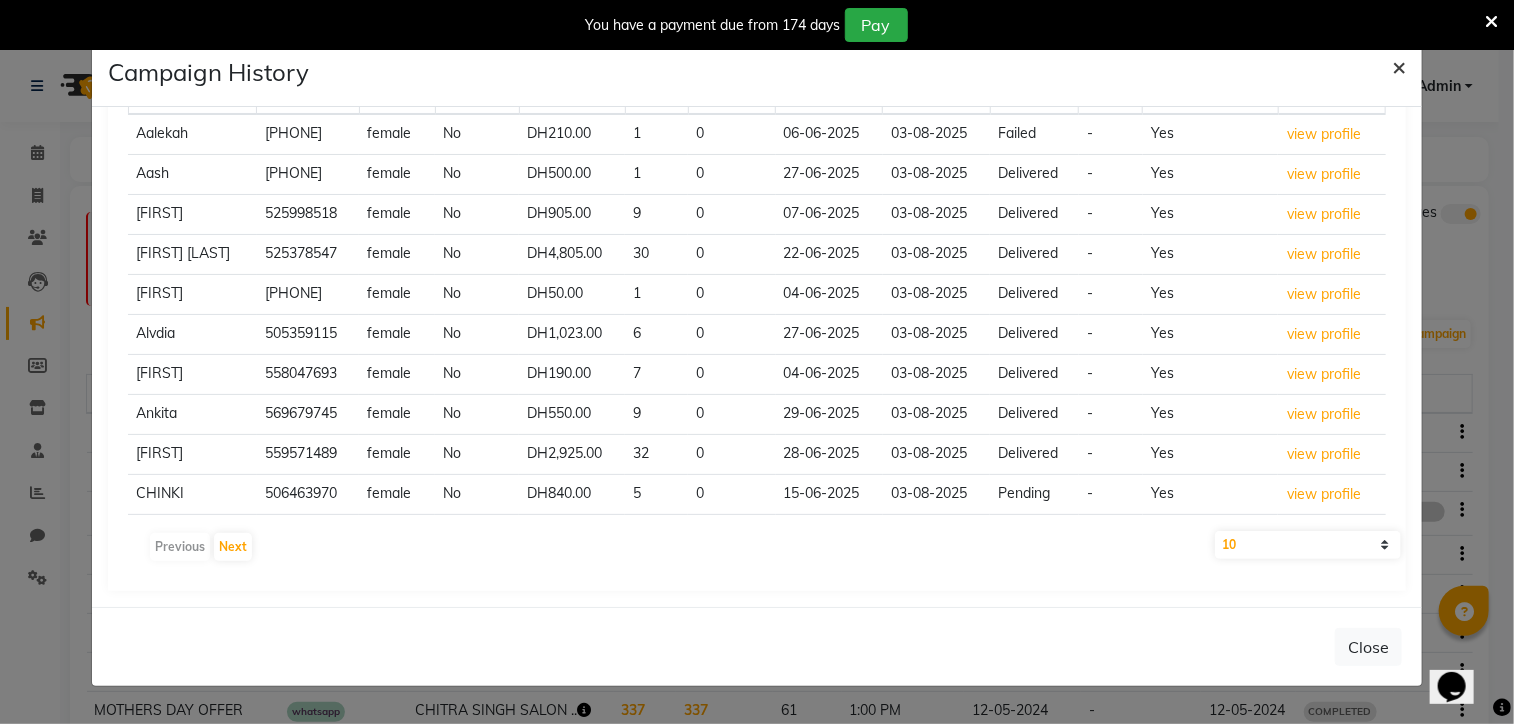 click on "×" 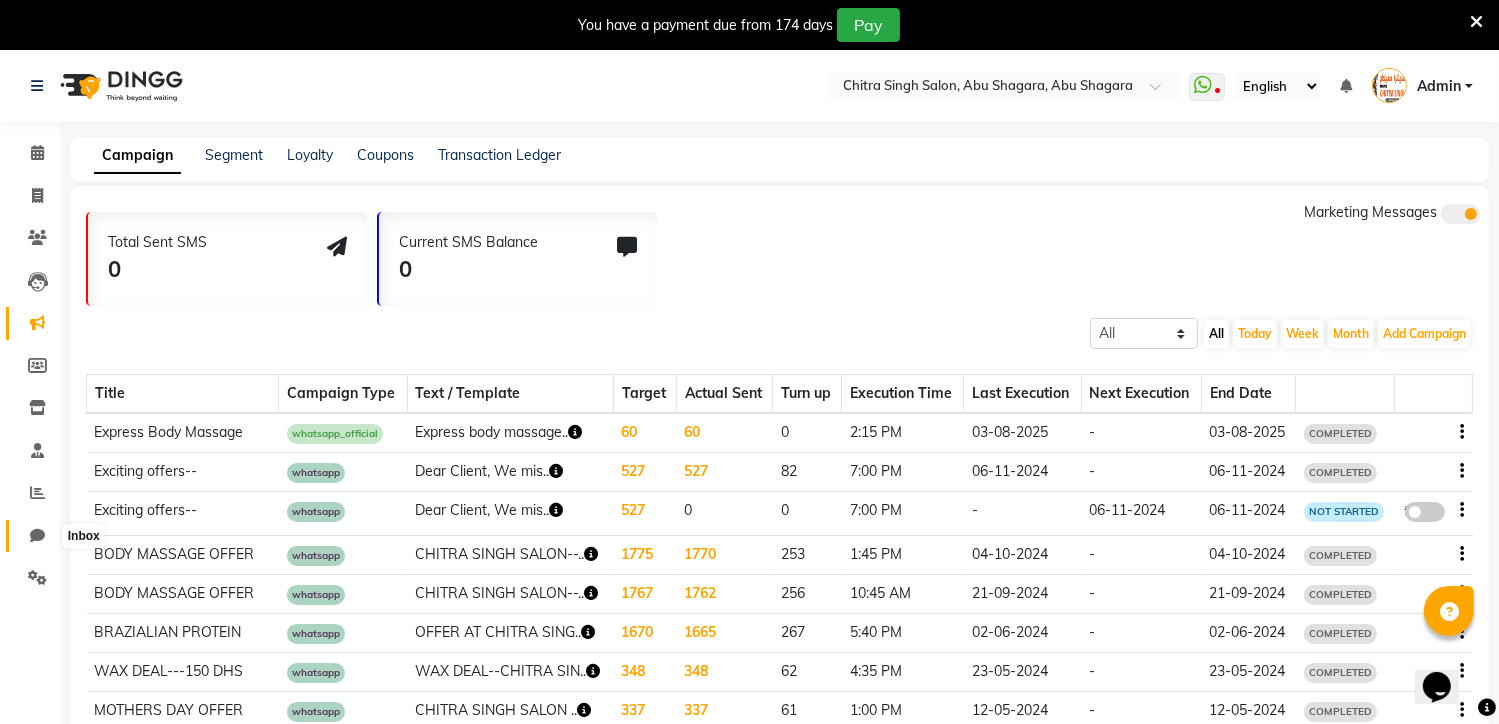 click 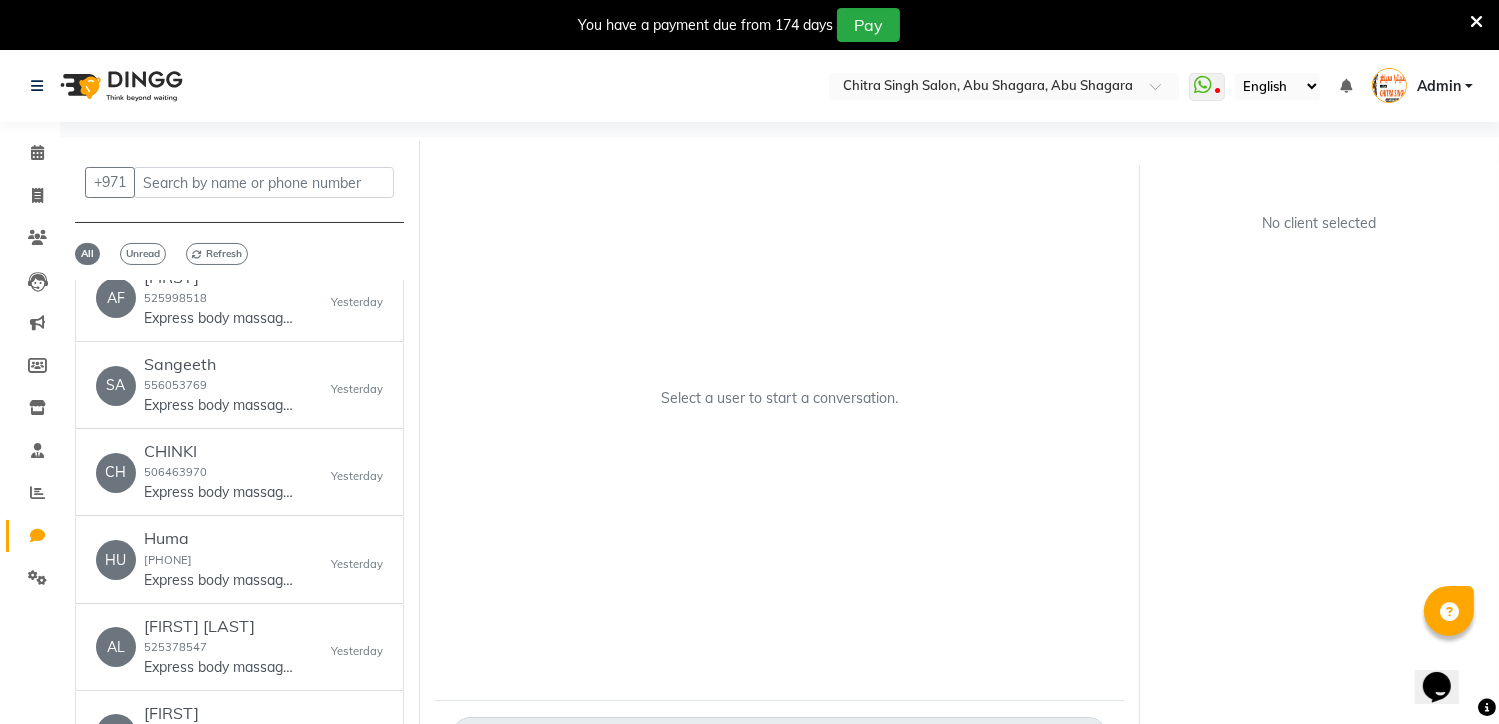 scroll, scrollTop: 900, scrollLeft: 0, axis: vertical 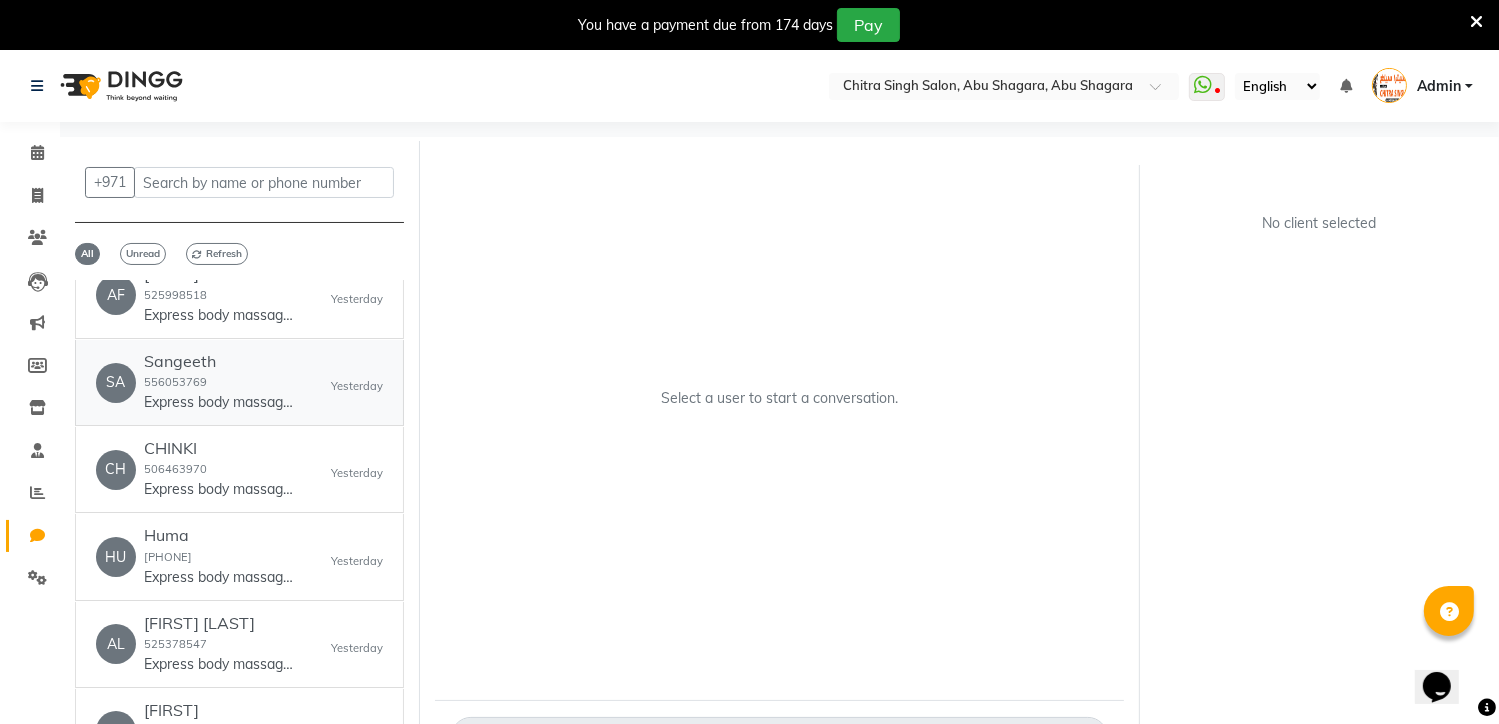 click on "Express body massage in just 50 dhs.To know more about offers -call 0562307927" 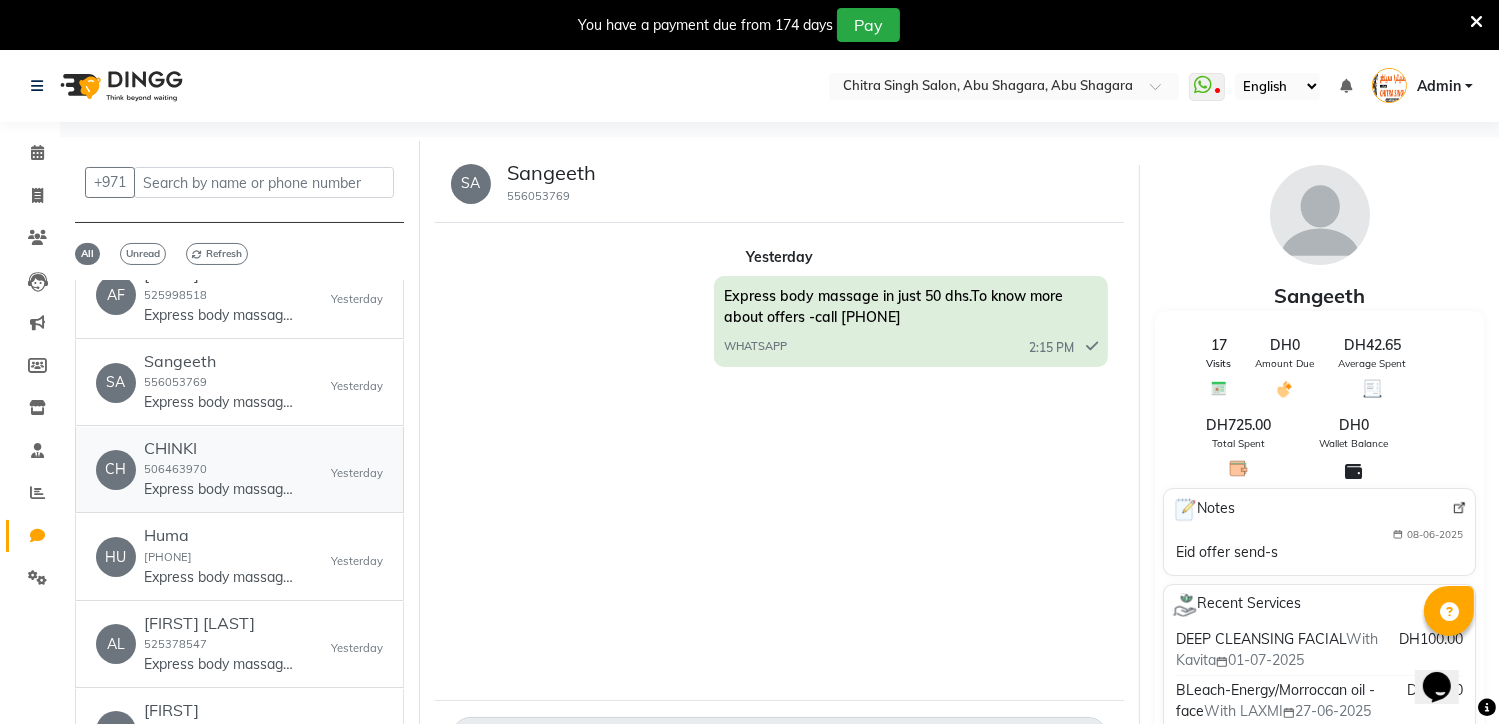 click on "CHINKI" 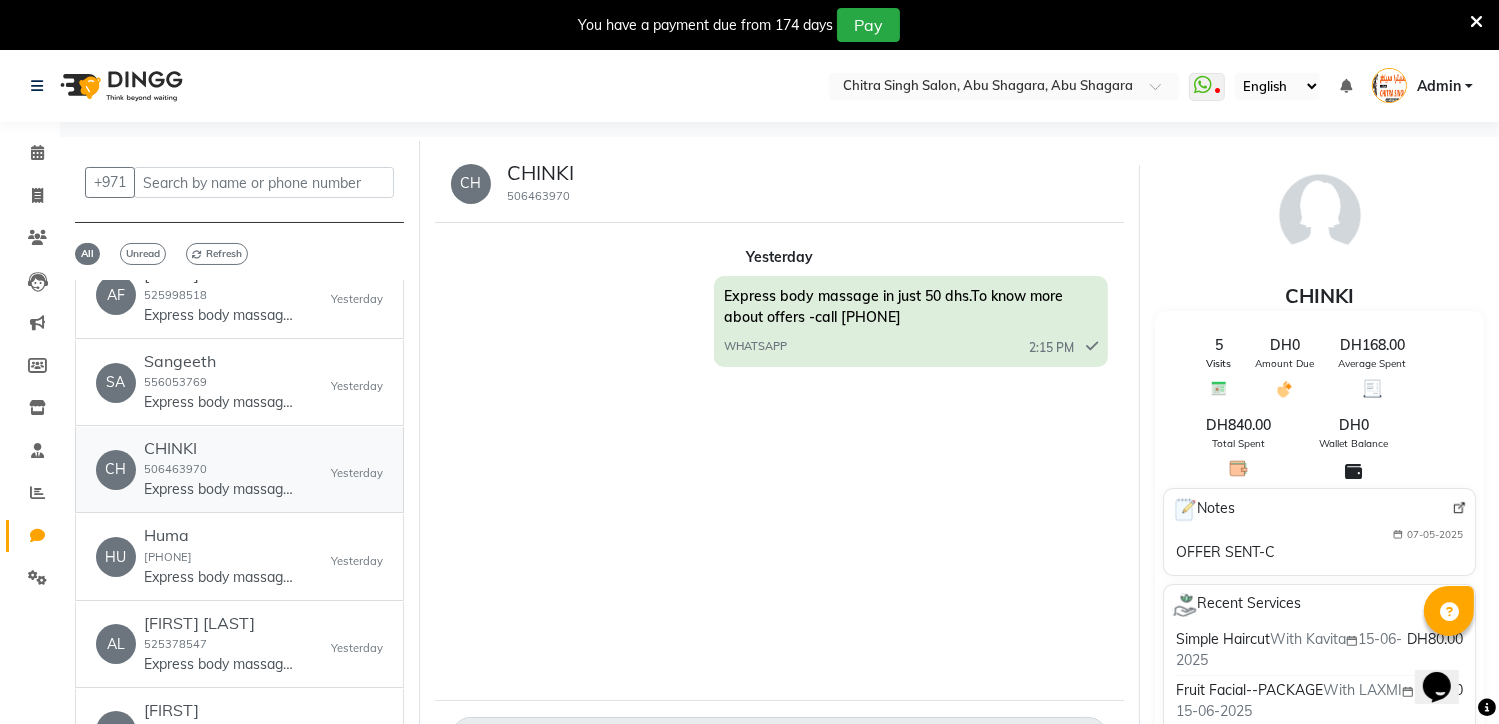 click on "Express body massage in just 50 dhs.To know more about offers -call 0562307927" 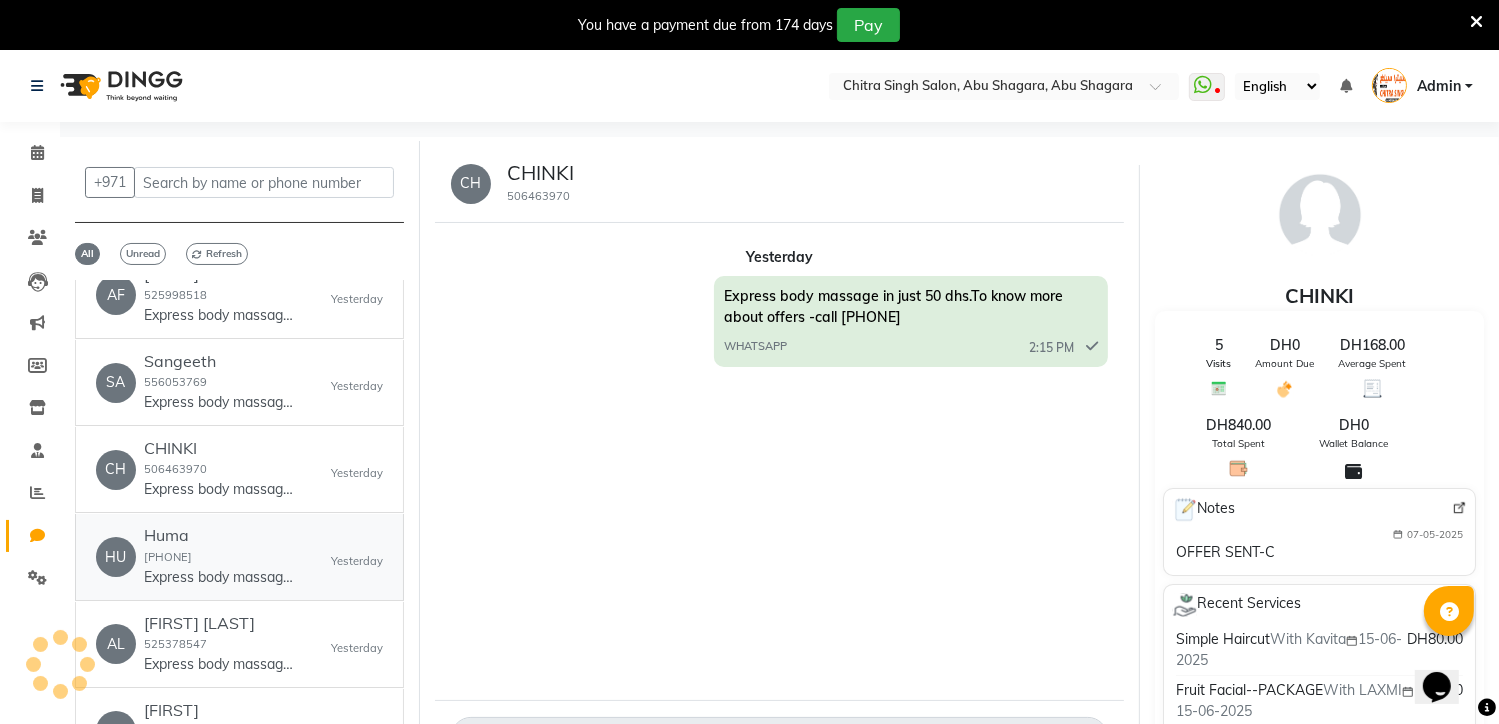 click on "HU   Huma  543028651  Express body massage in just 50 dhs.To know more about offers -call 0562307927   Yesterday" 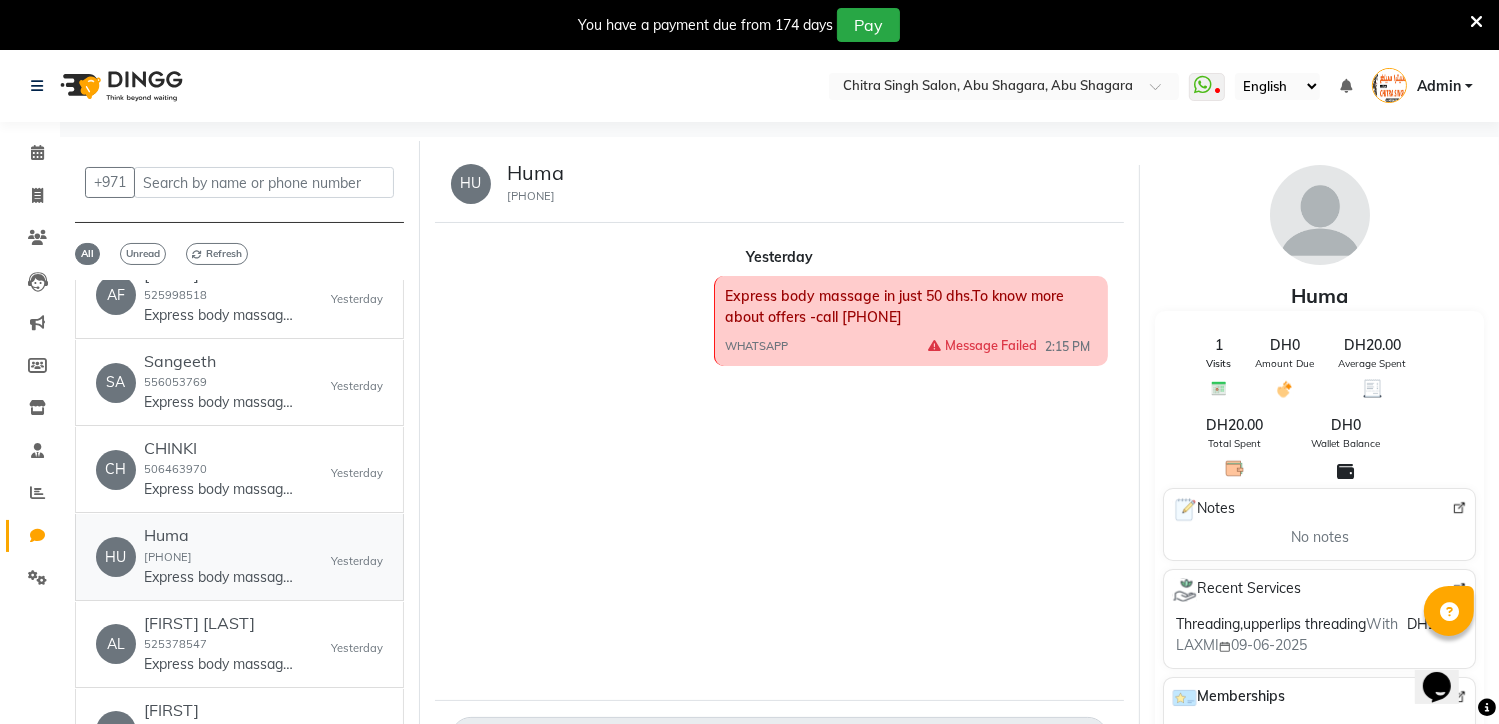 click on "Huma  543028651  Express body massage in just 50 dhs.To know more about offers -call 0562307927" 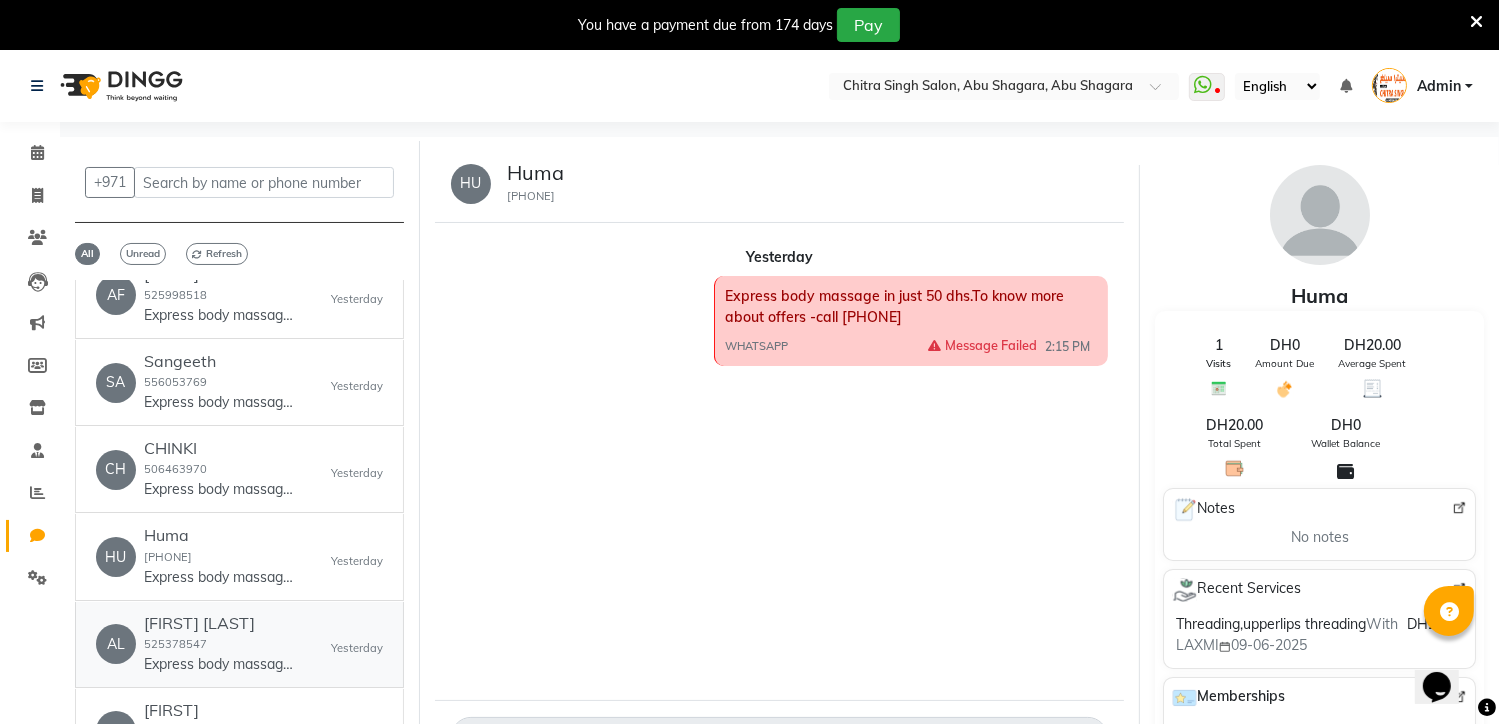 click on "Alifiya Choodiwala  525378547  Express body massage in just 50 dhs.To know more about offers -call 0562307927" 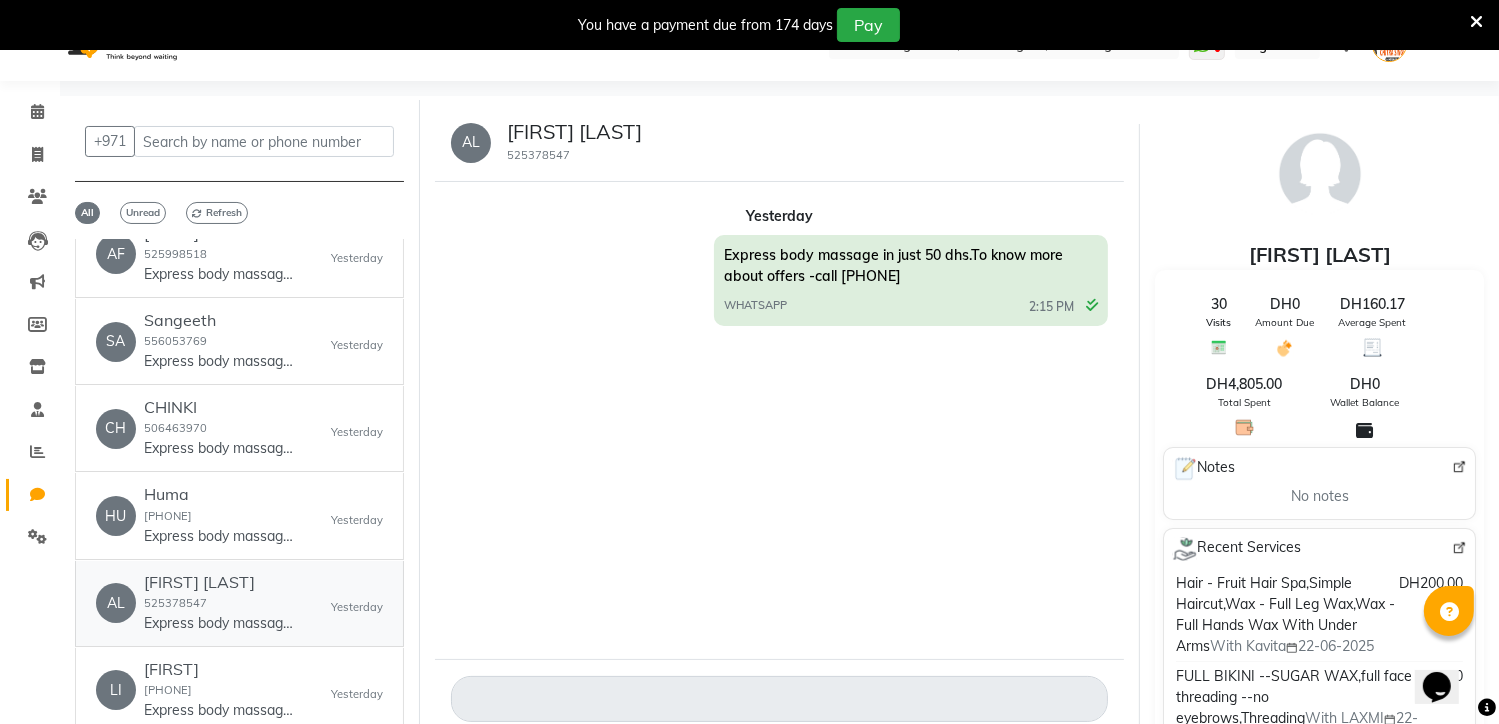scroll, scrollTop: 64, scrollLeft: 0, axis: vertical 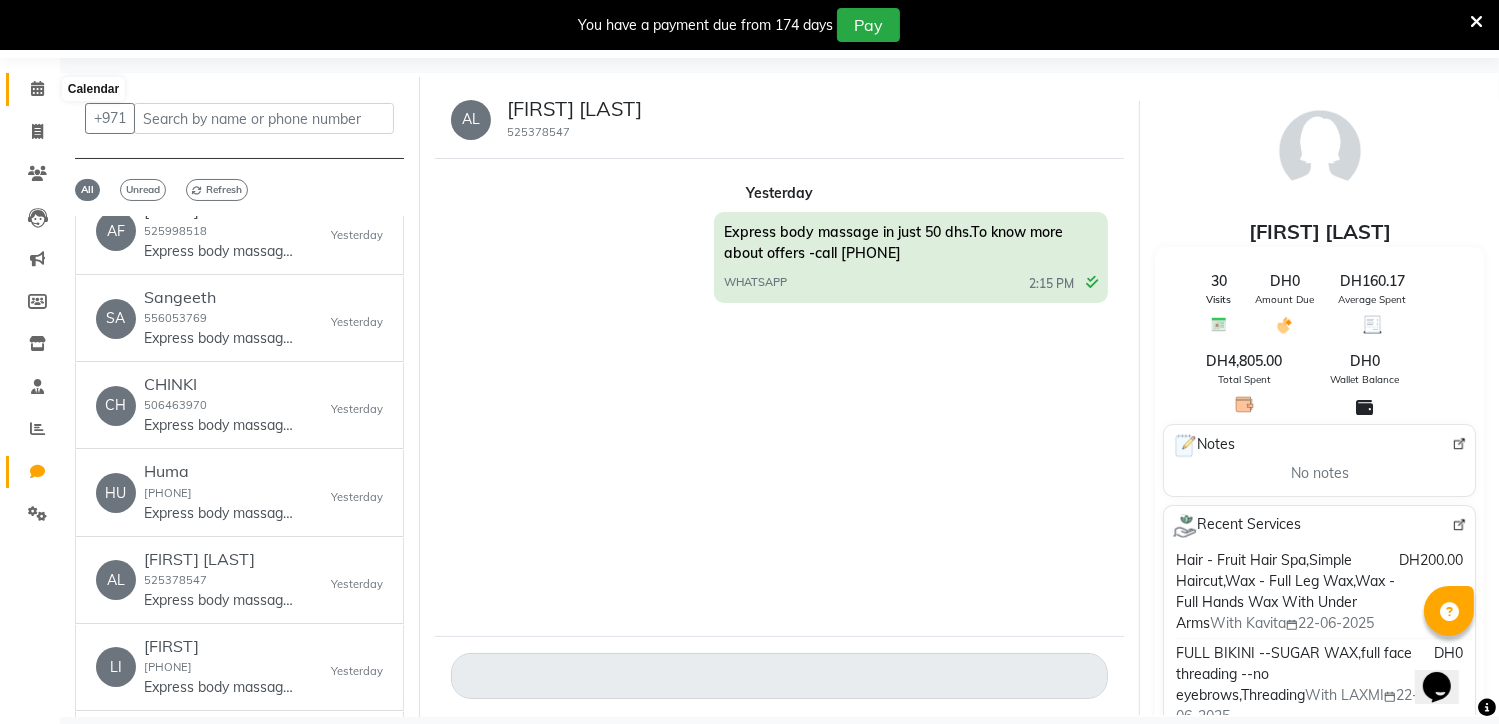 click 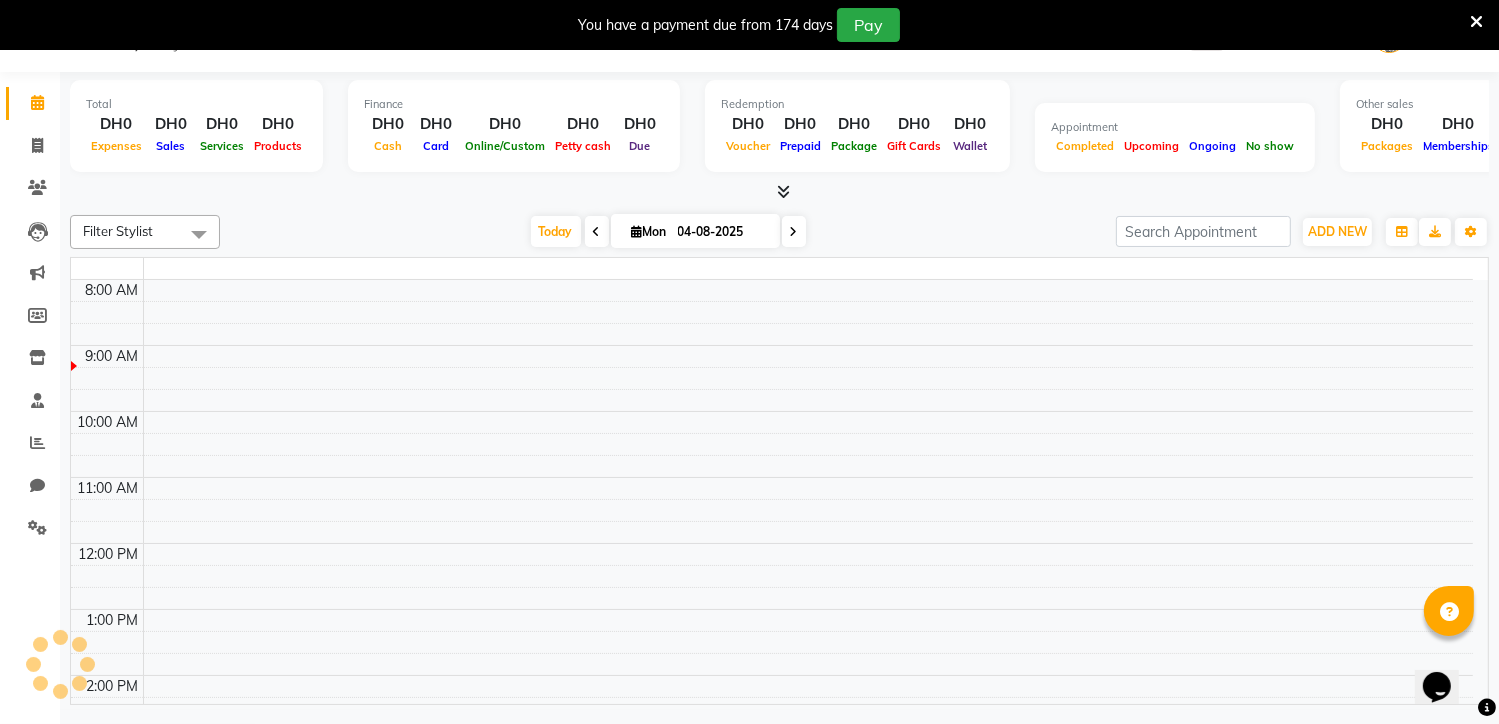 scroll, scrollTop: 50, scrollLeft: 0, axis: vertical 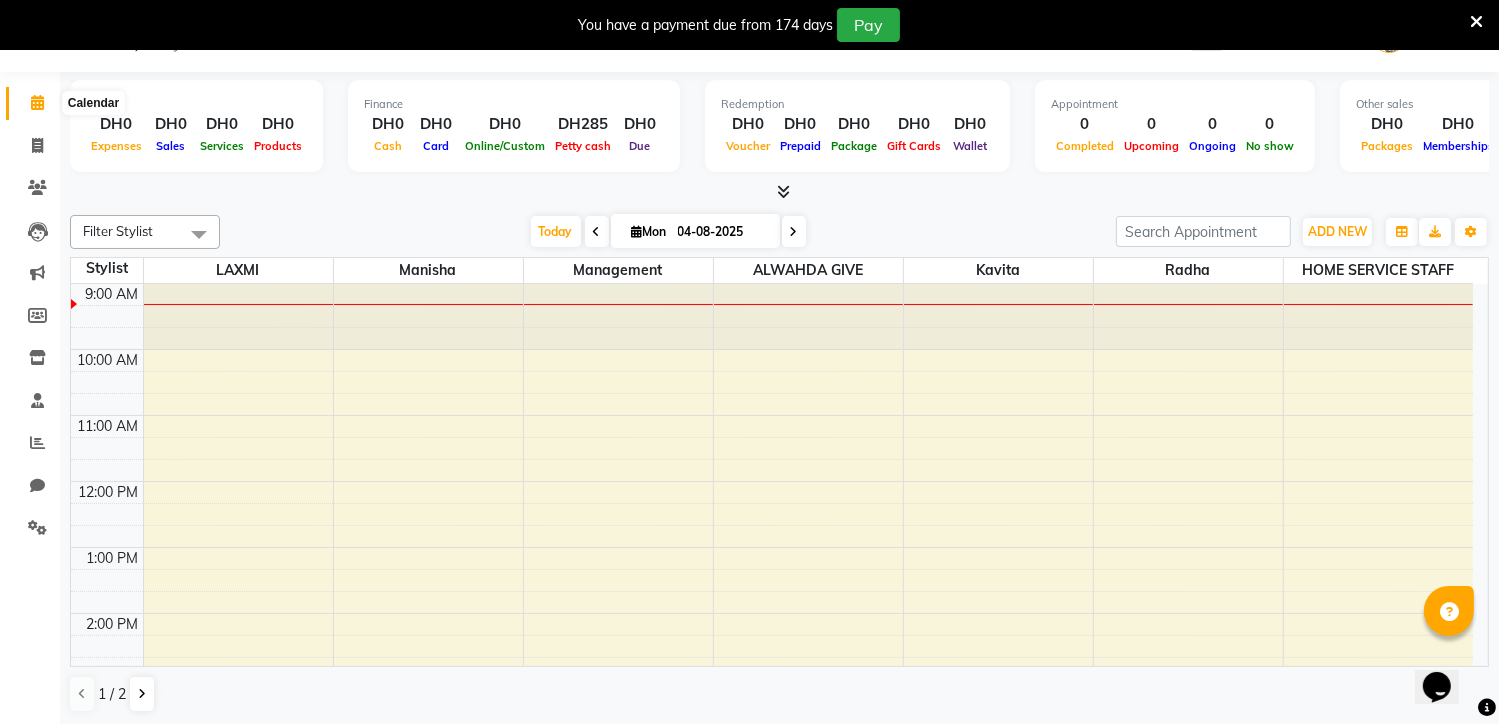 click 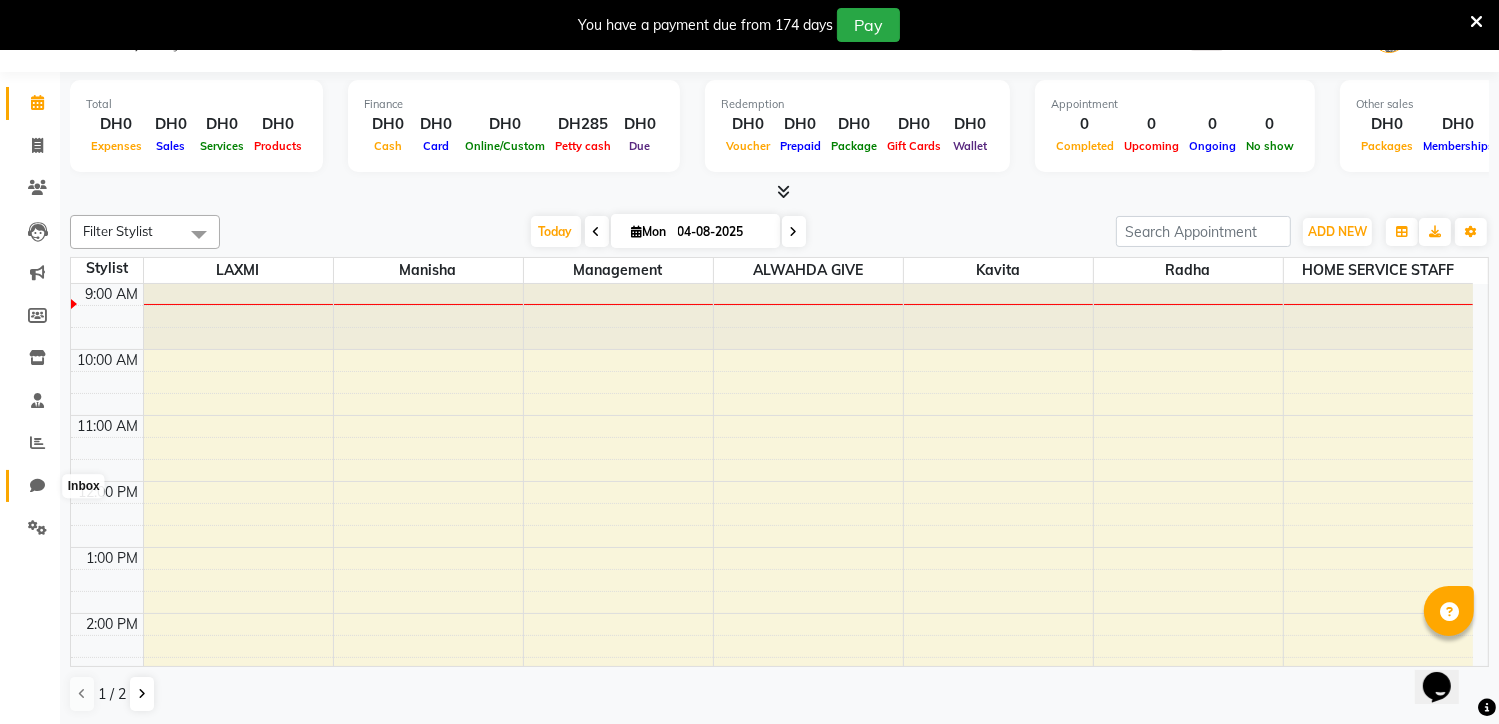 click 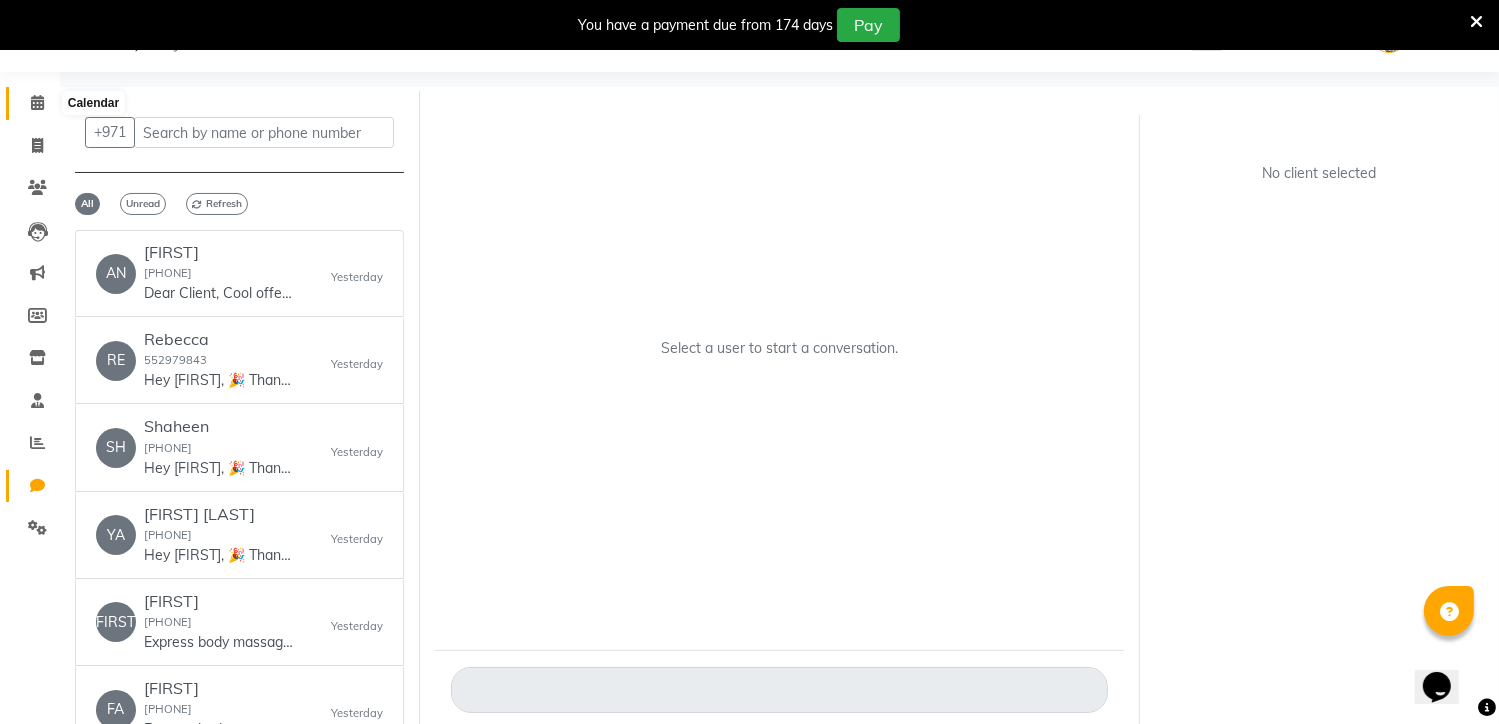 click 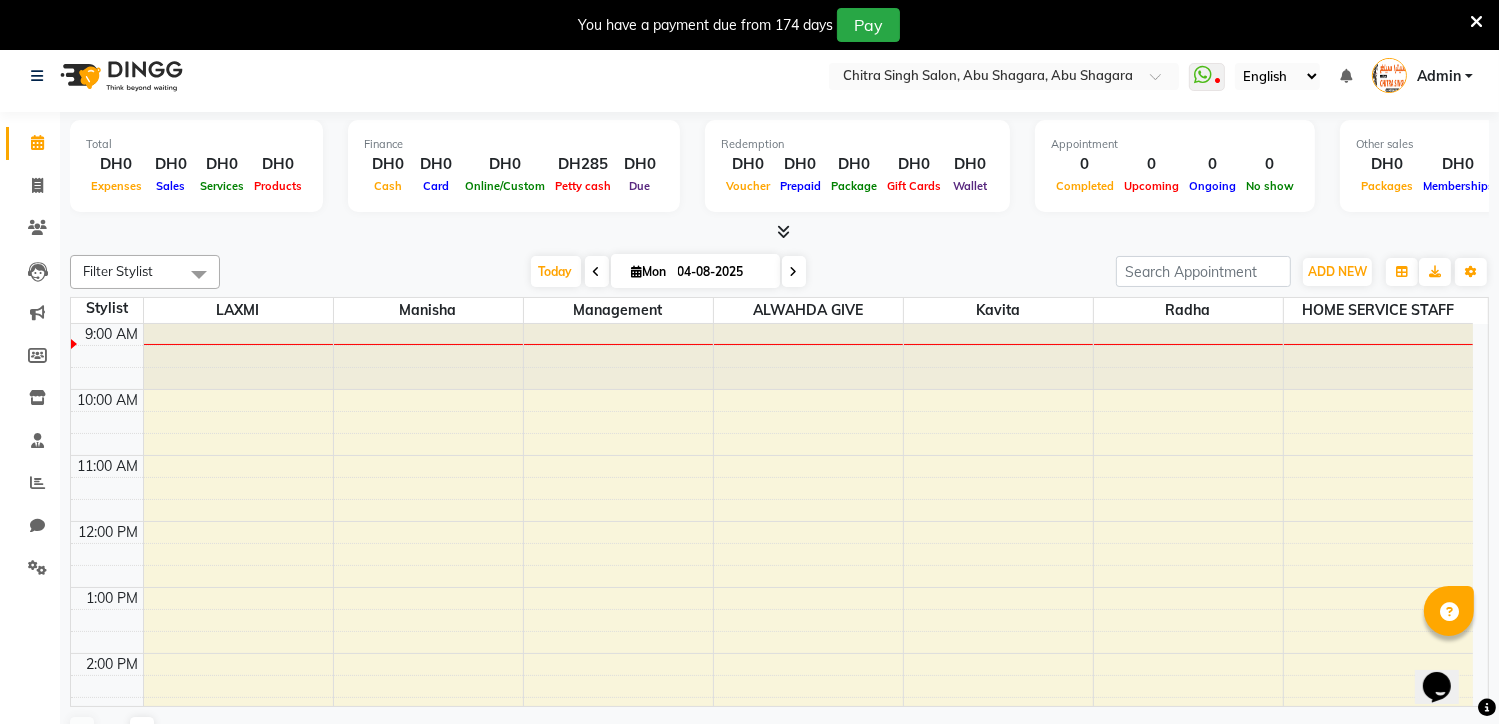 scroll, scrollTop: 0, scrollLeft: 0, axis: both 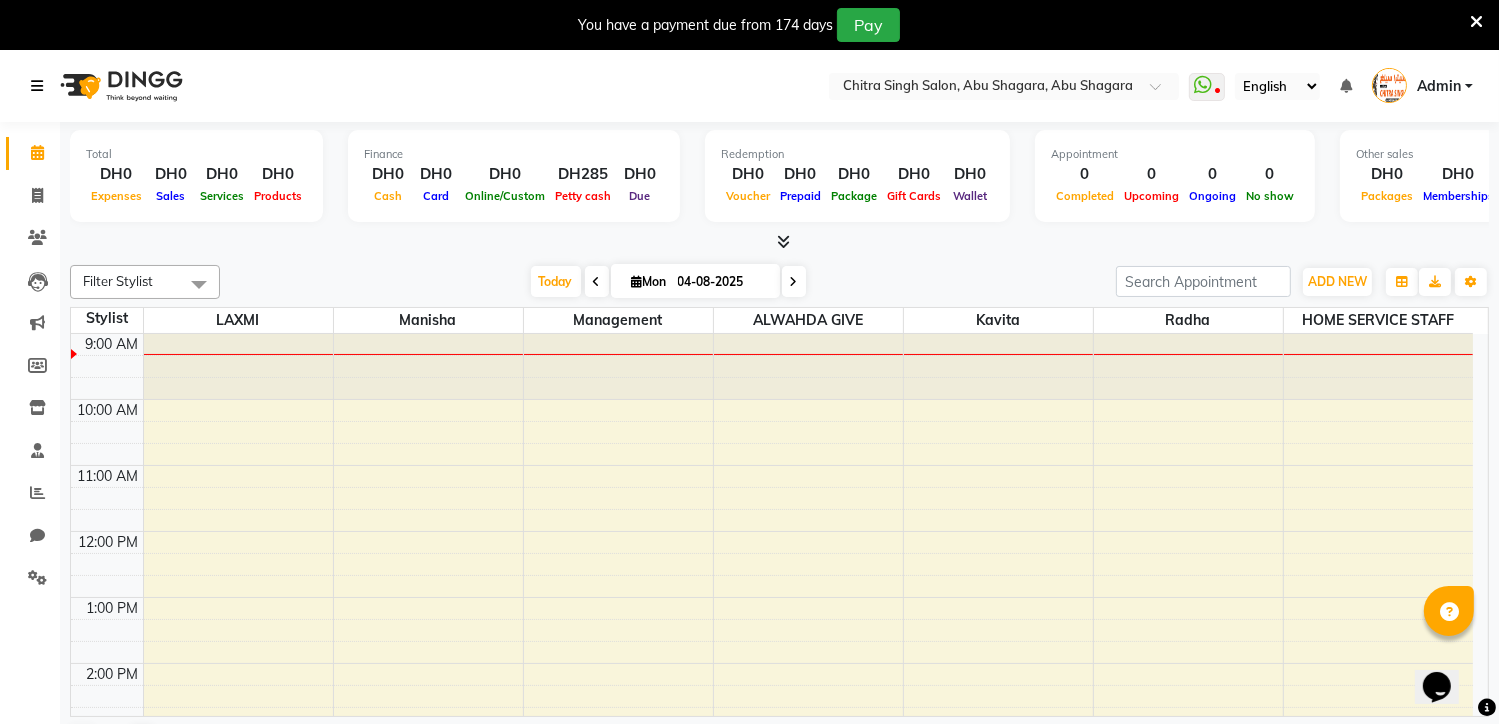 click at bounding box center (37, 86) 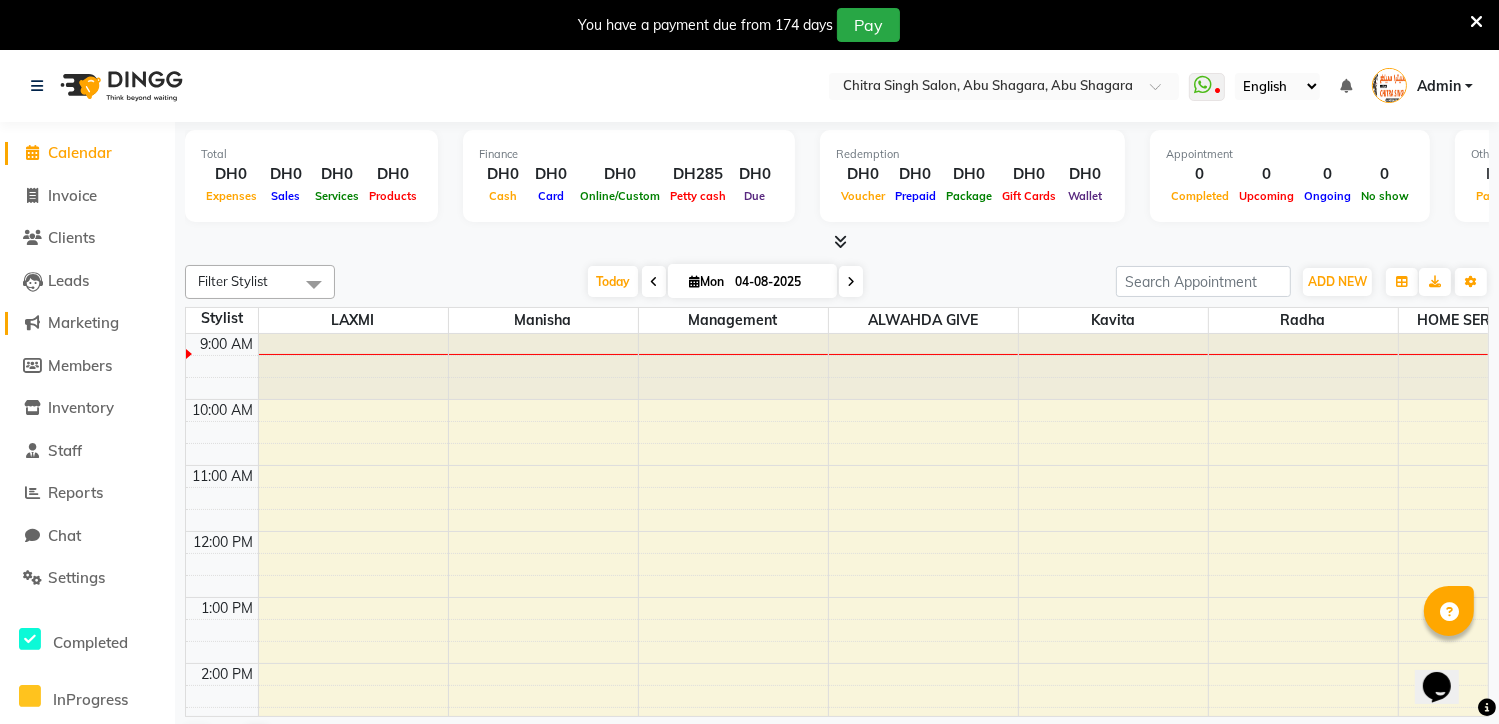 click on "Marketing" 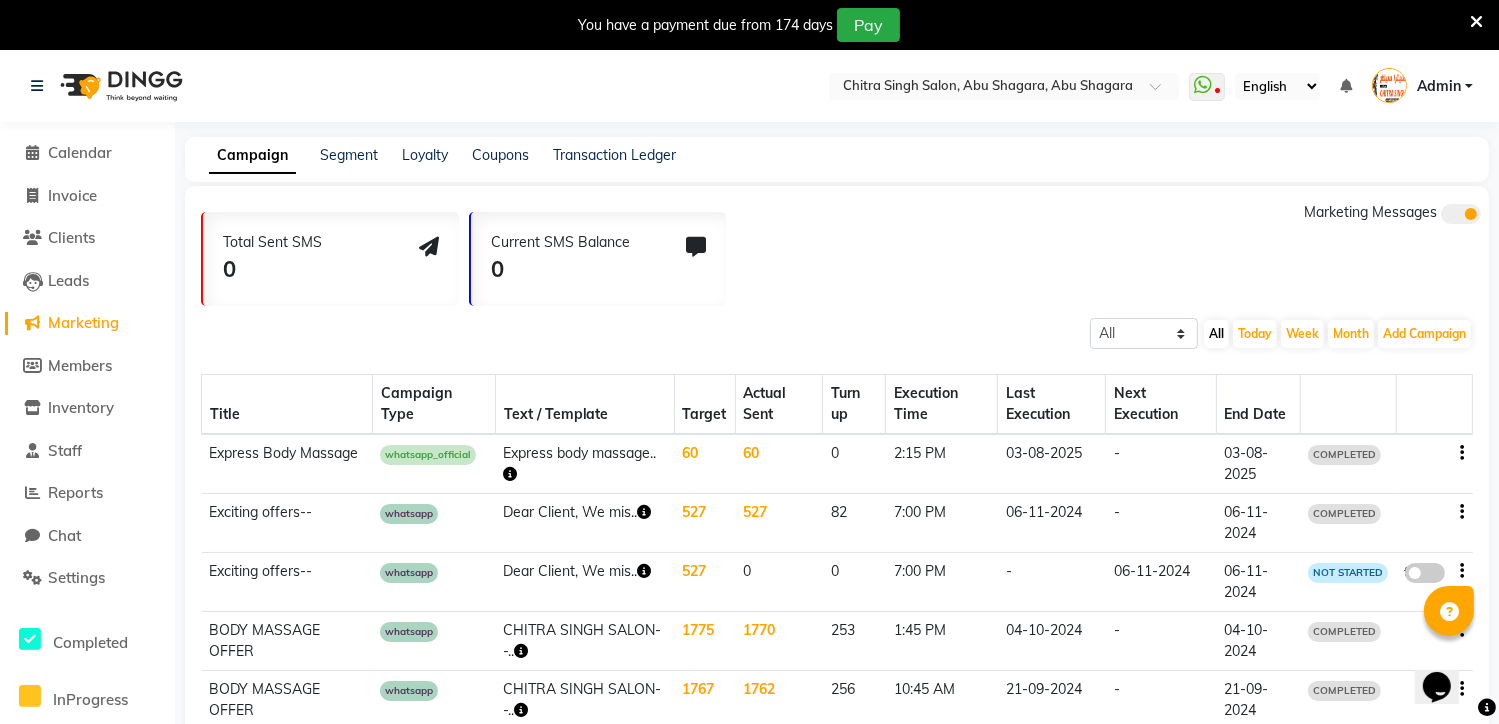 click on "60" 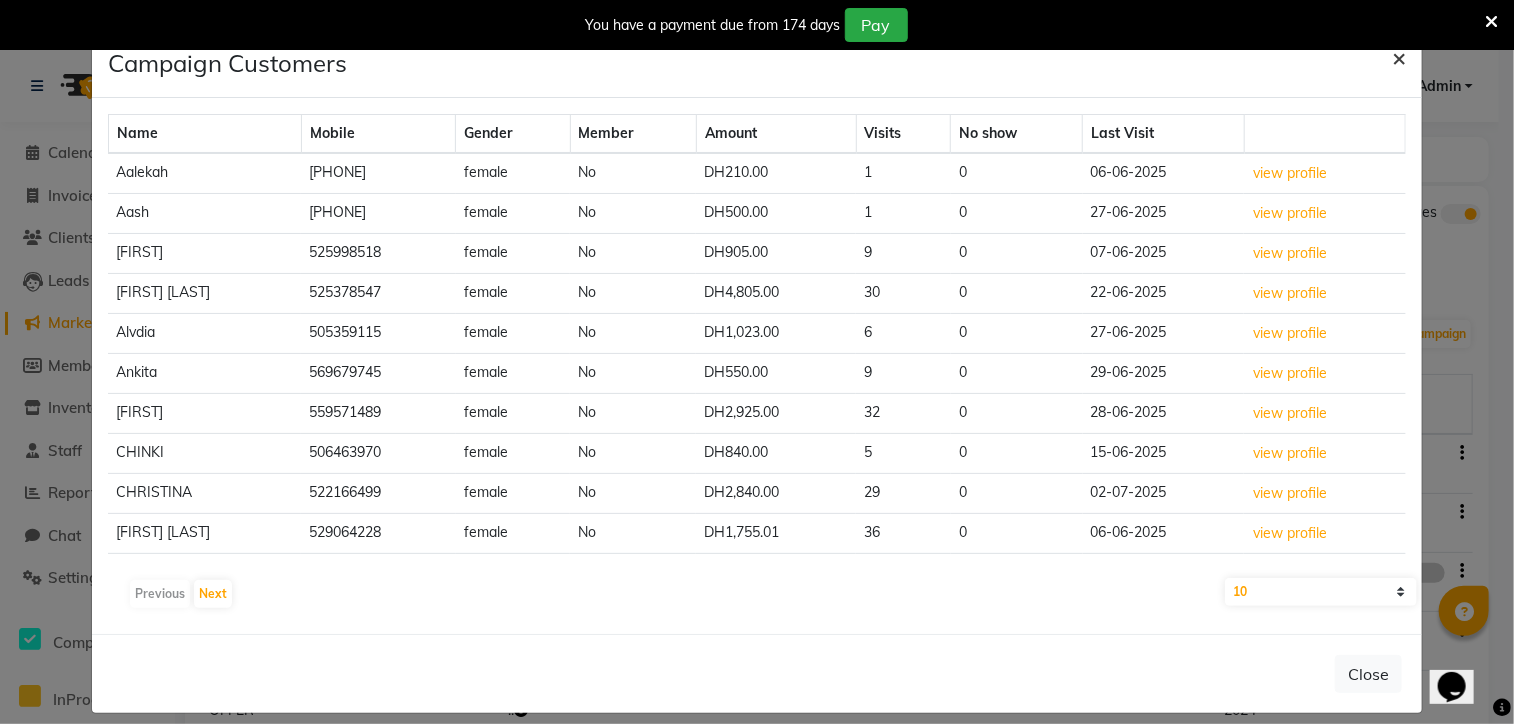 click on "×" 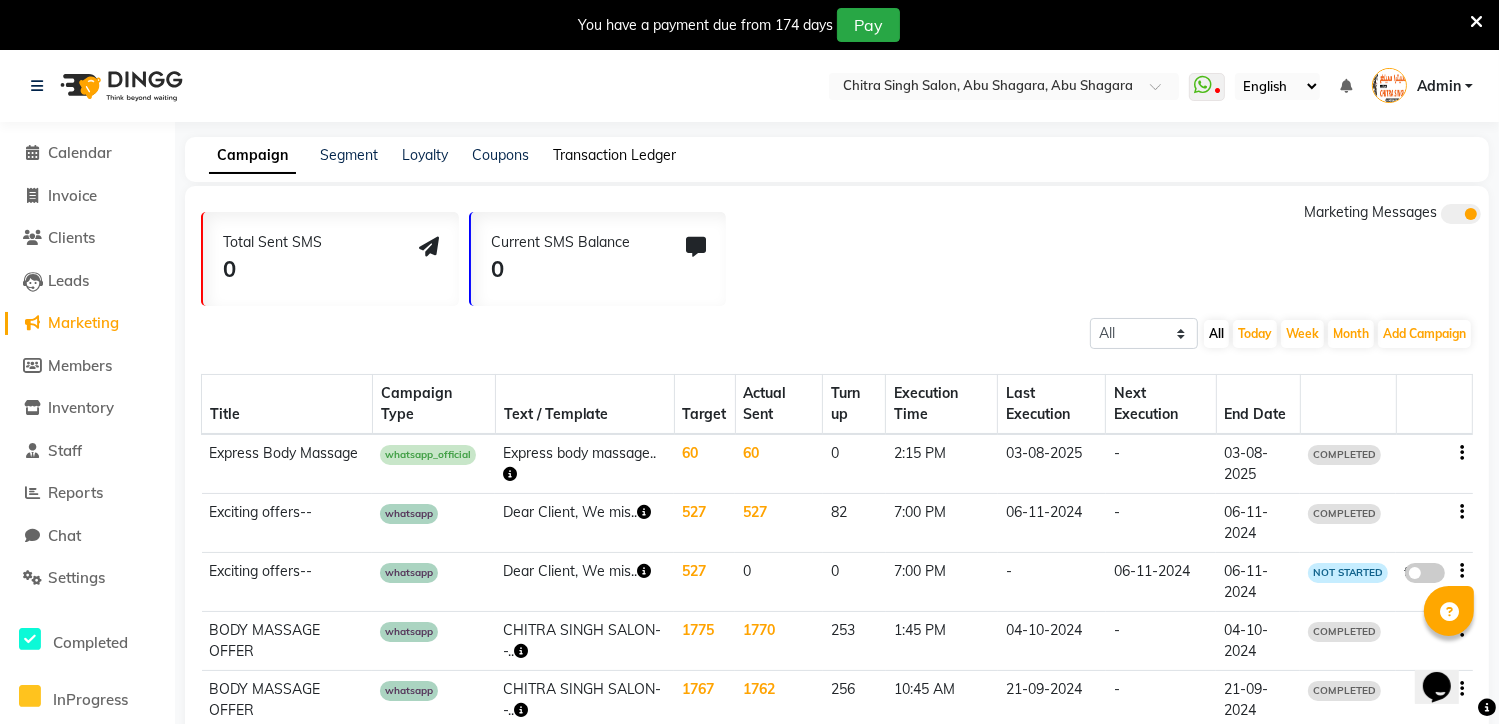 click on "Transaction Ledger" 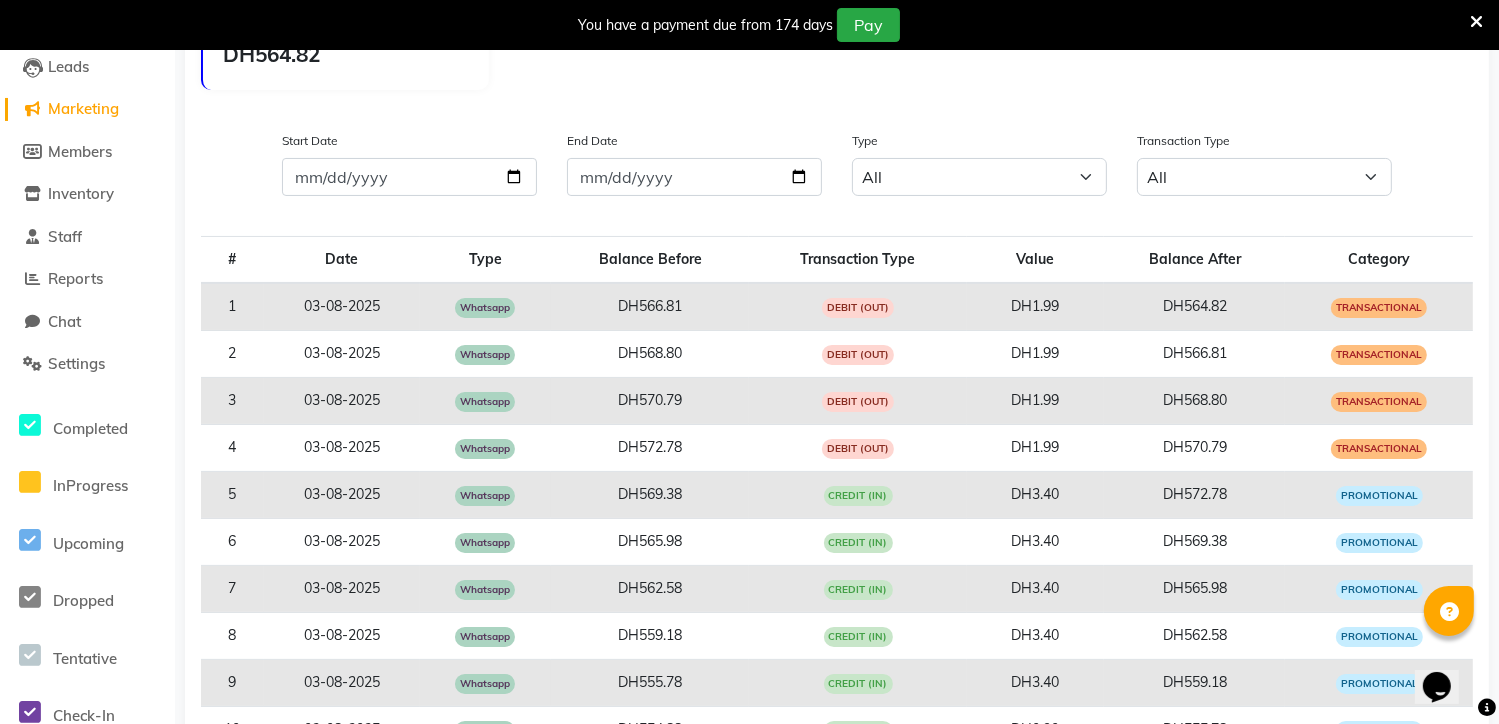 scroll, scrollTop: 240, scrollLeft: 0, axis: vertical 